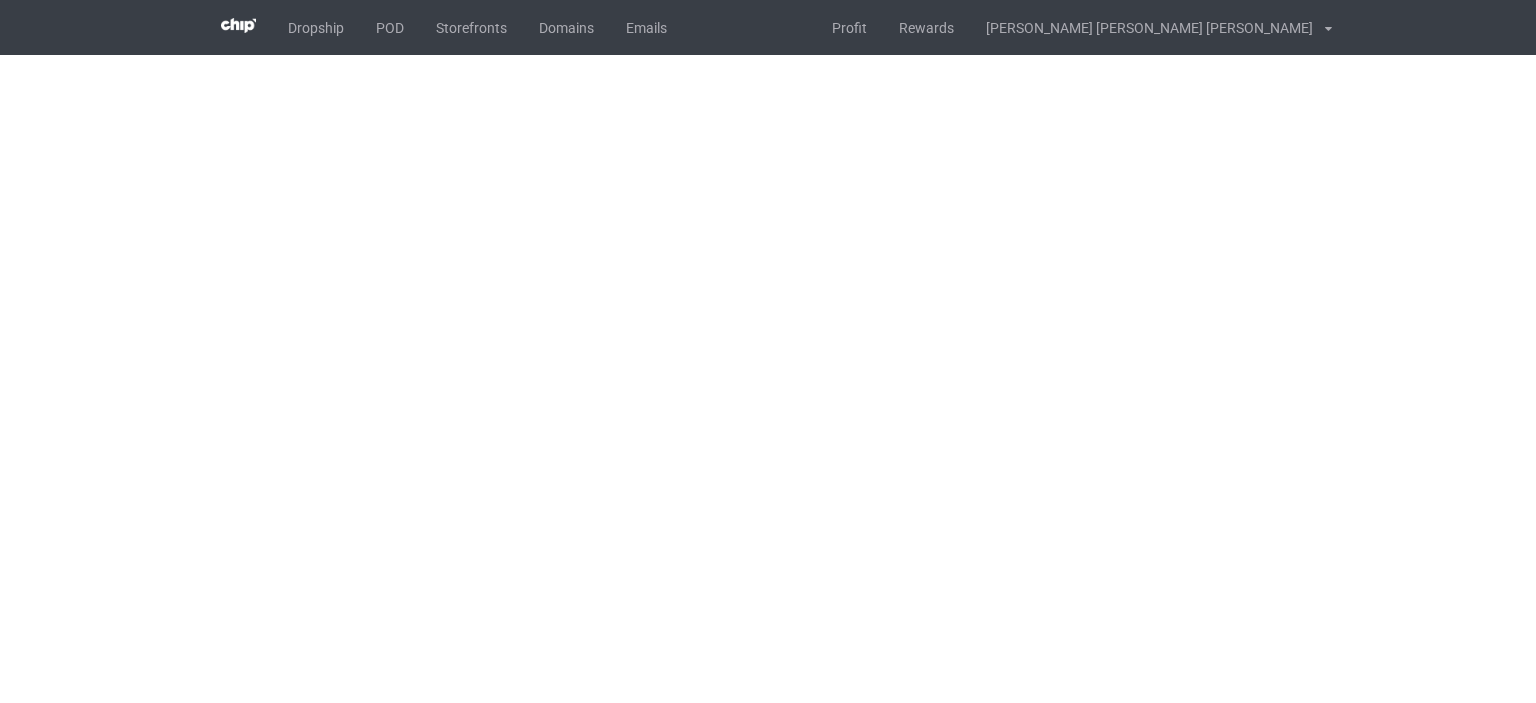 scroll, scrollTop: 0, scrollLeft: 0, axis: both 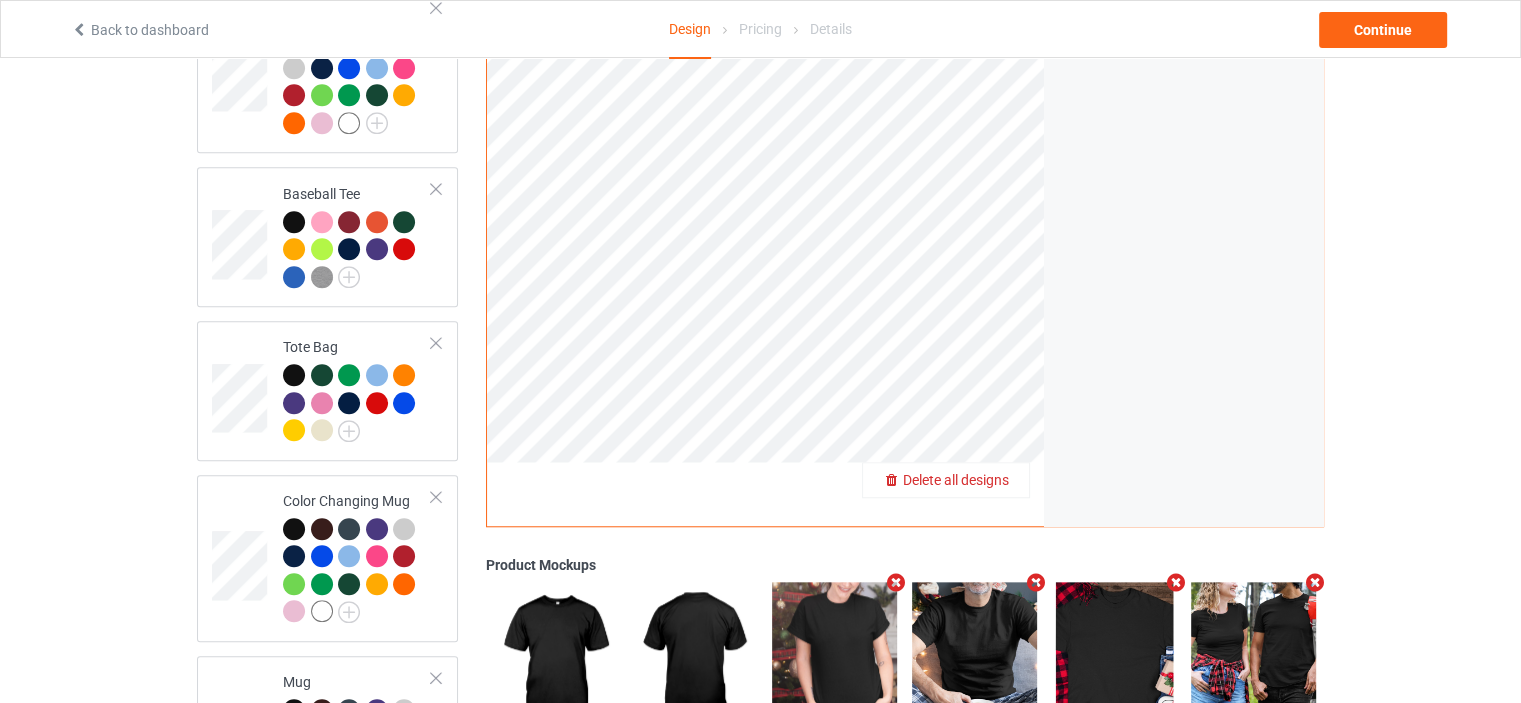 click on "Delete all designs" at bounding box center [956, 480] 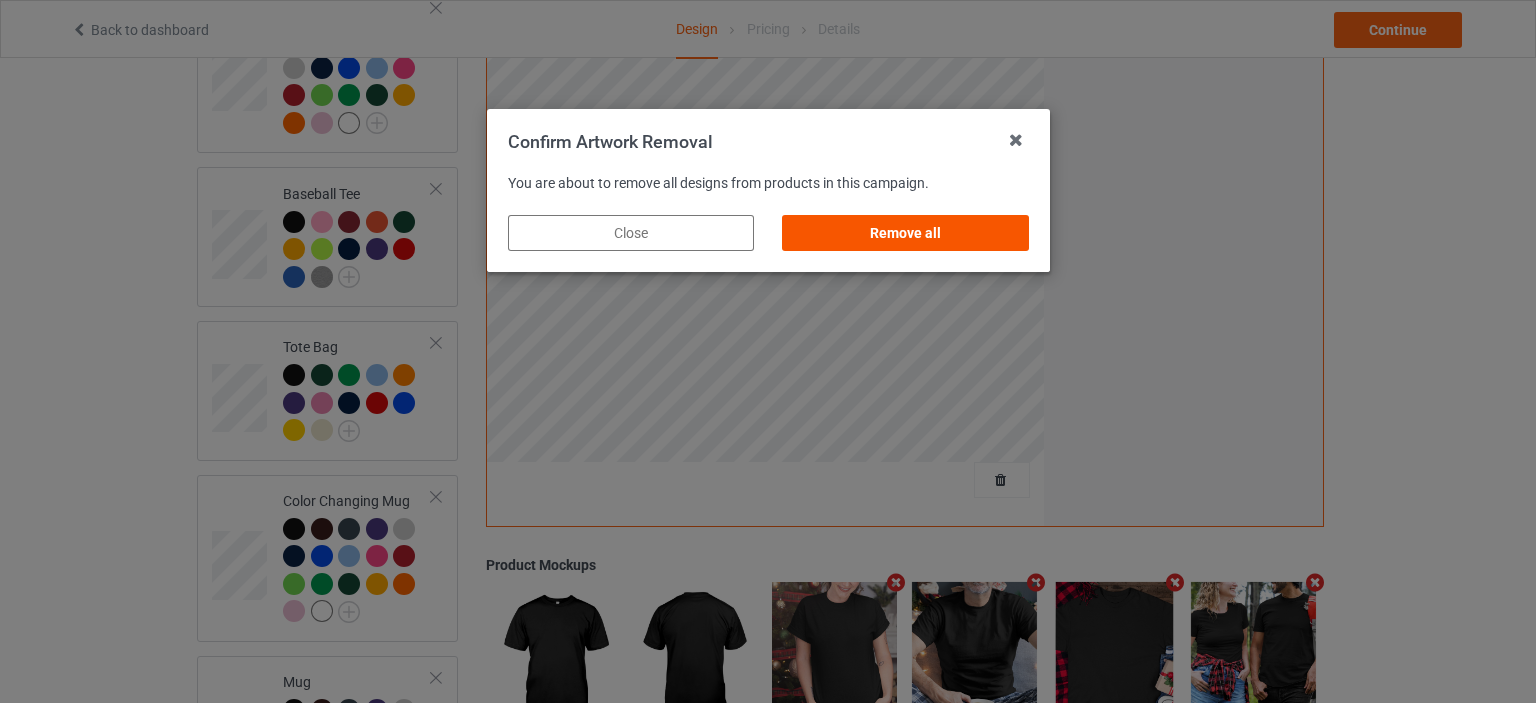 click on "Remove all" at bounding box center [905, 233] 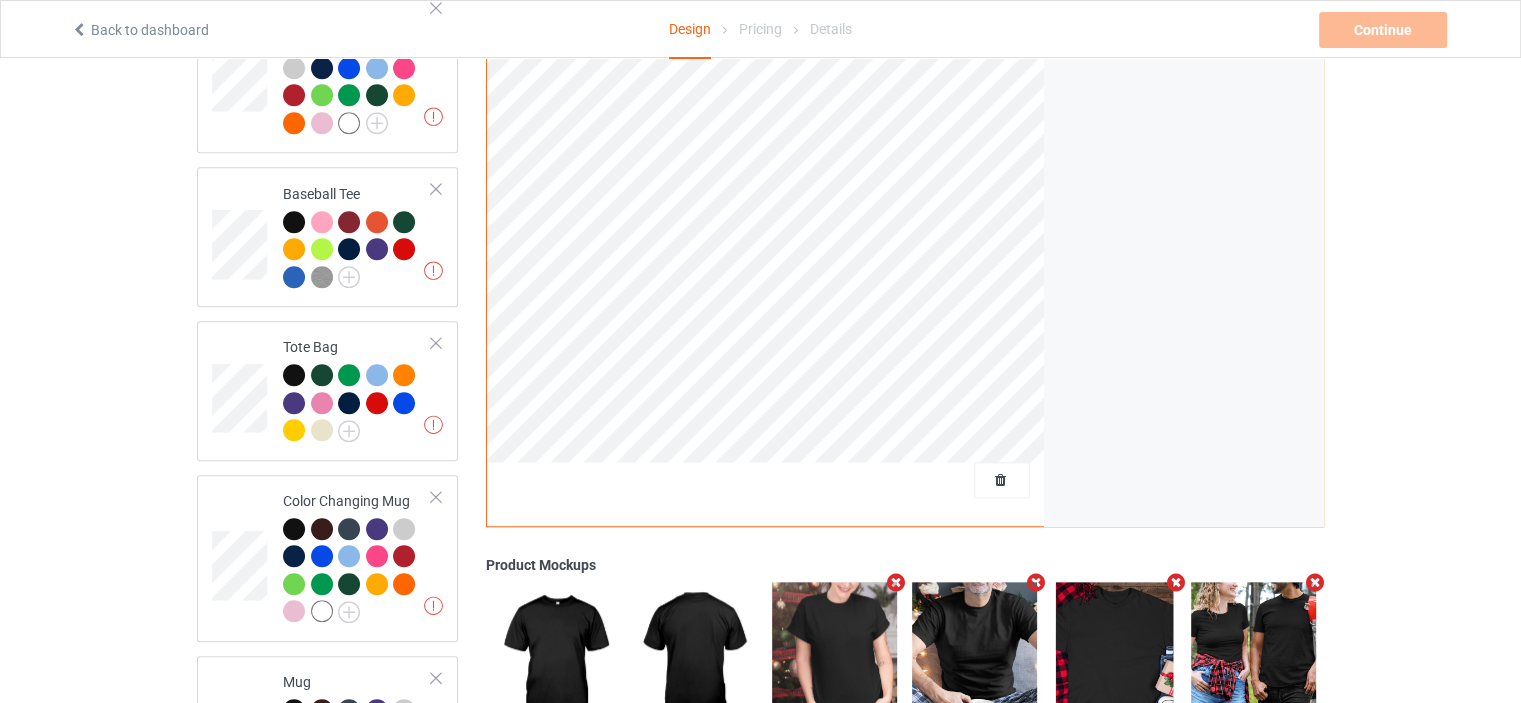 scroll, scrollTop: 1231, scrollLeft: 0, axis: vertical 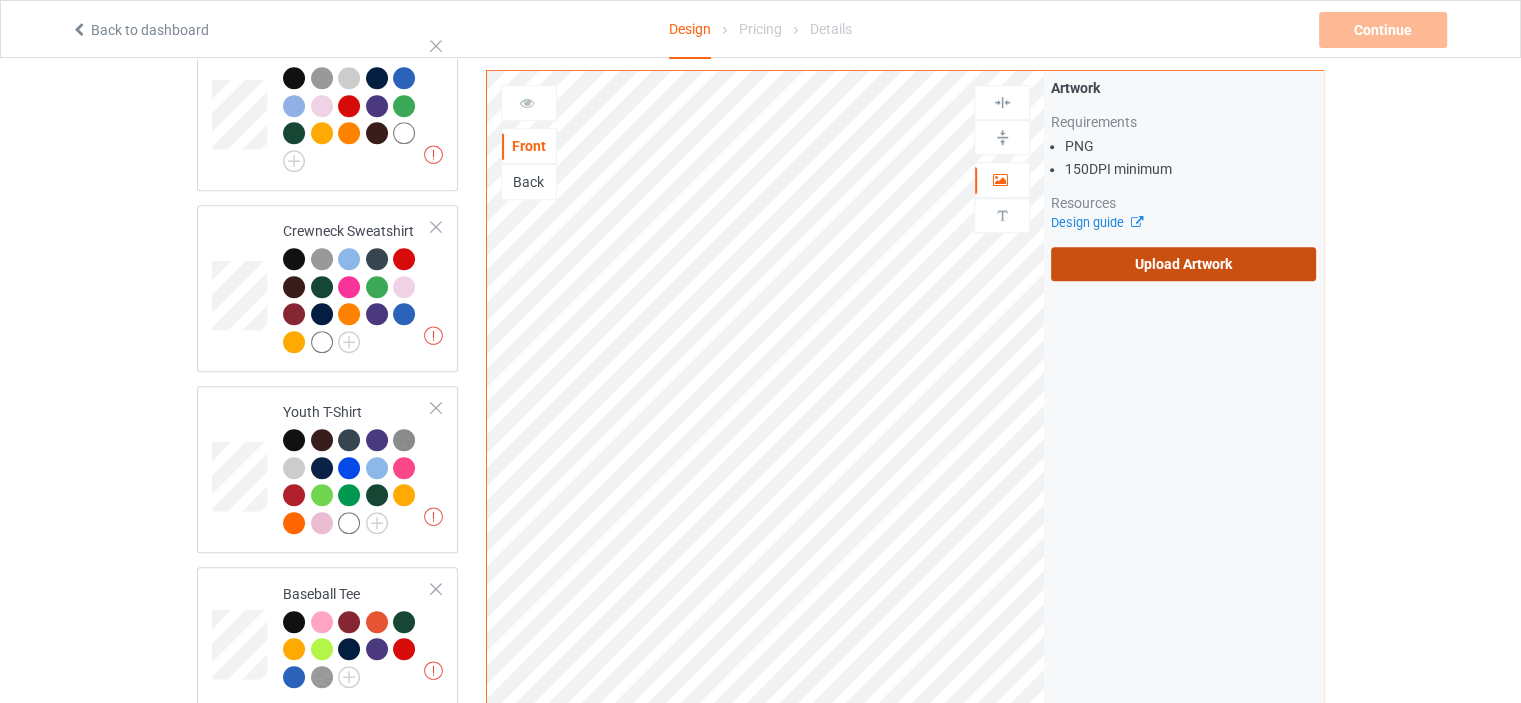click on "Upload Artwork" at bounding box center [1183, 264] 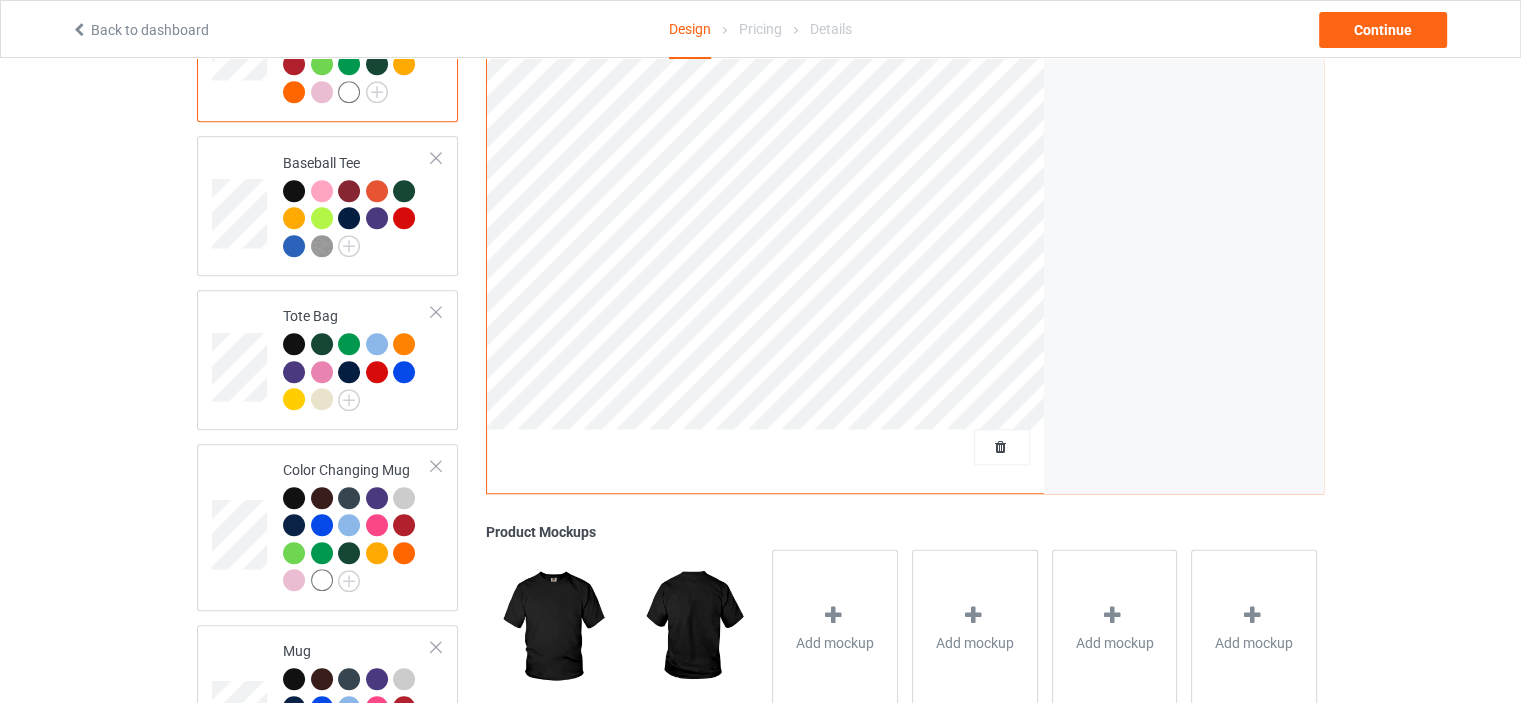 scroll, scrollTop: 1858, scrollLeft: 0, axis: vertical 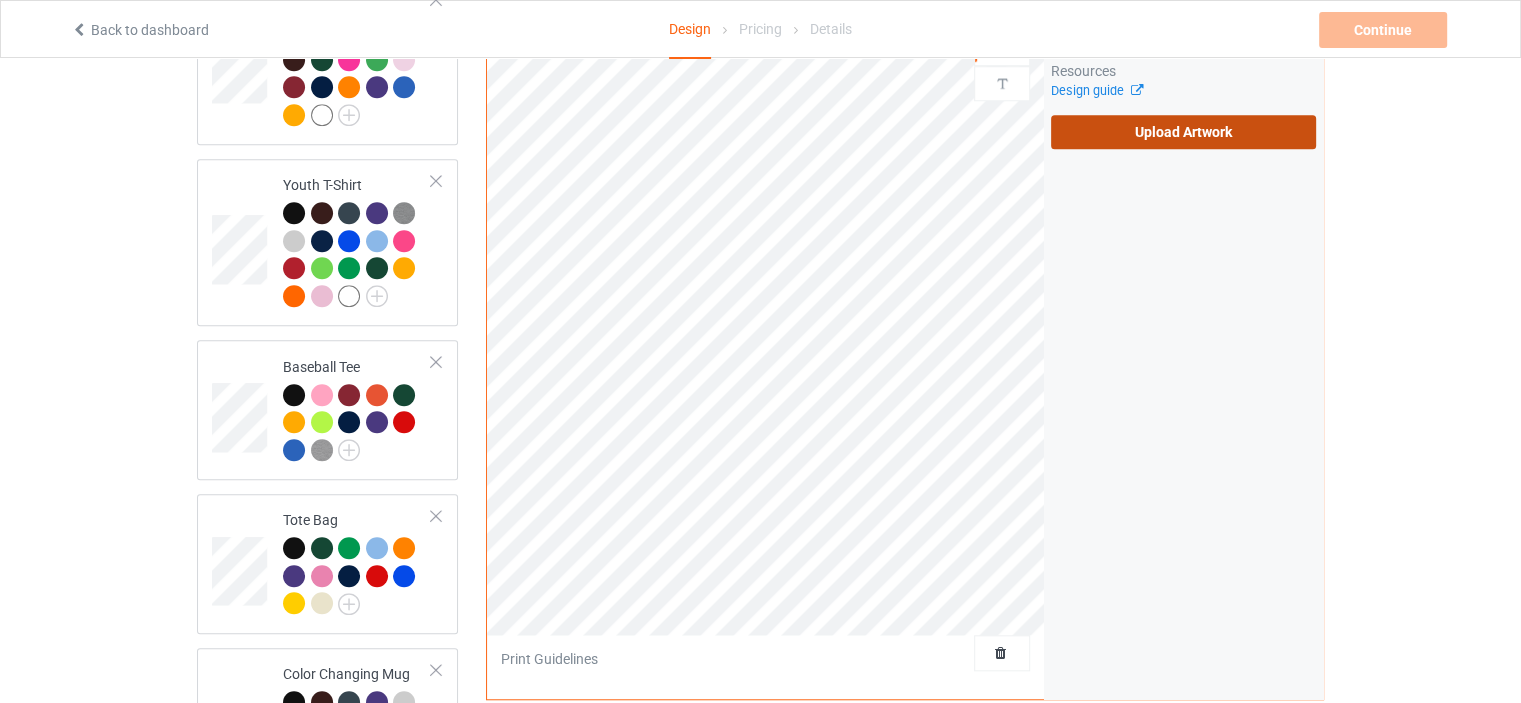 click on "Upload Artwork" at bounding box center (1183, 132) 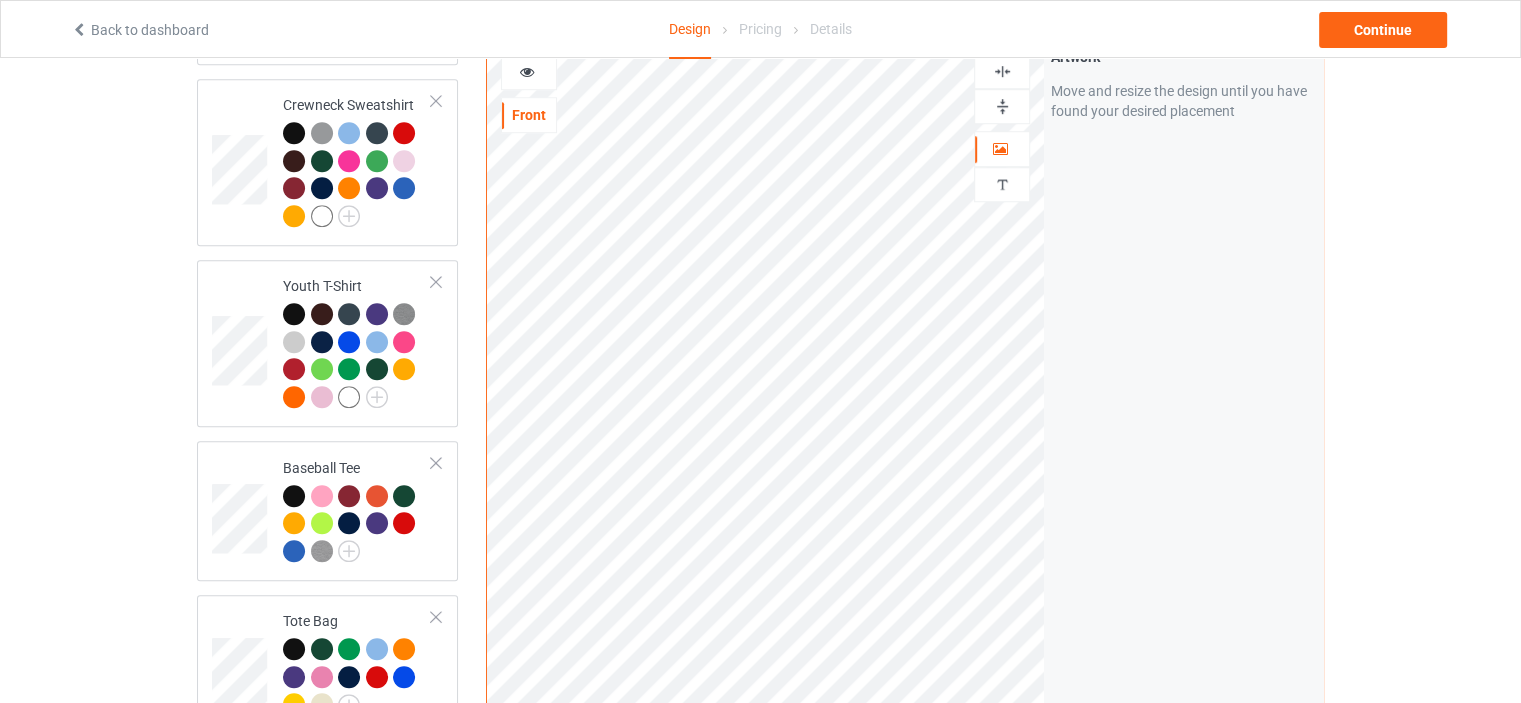 scroll, scrollTop: 1258, scrollLeft: 0, axis: vertical 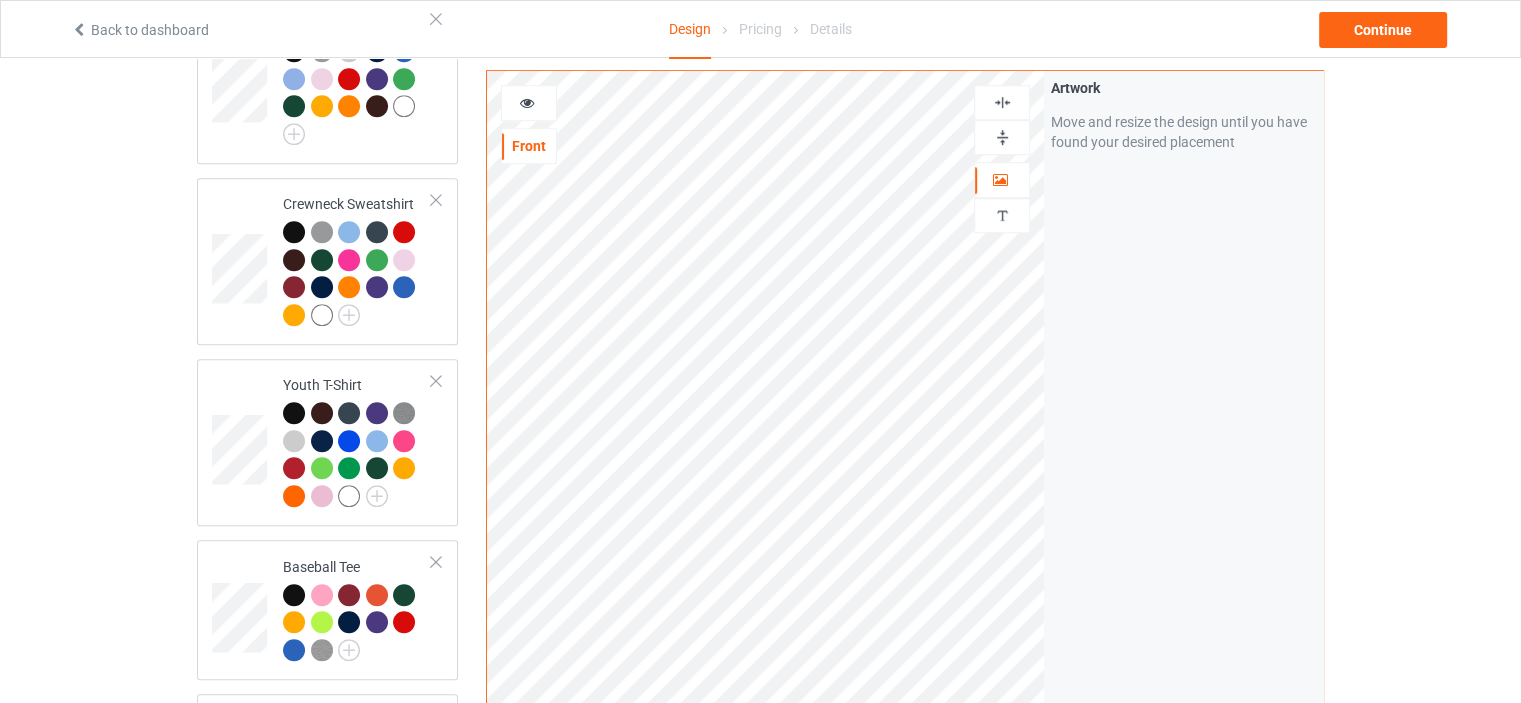 click at bounding box center [1002, 102] 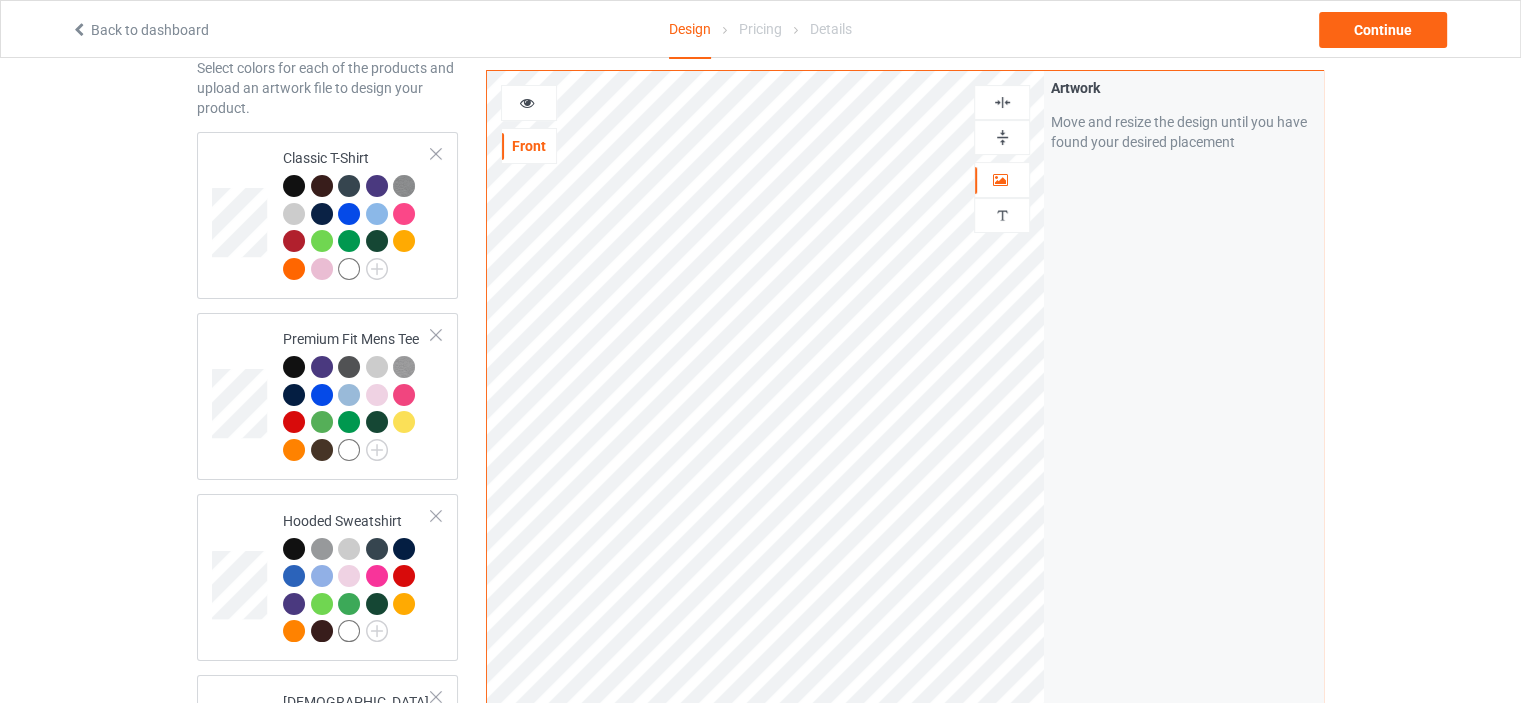 scroll, scrollTop: 0, scrollLeft: 0, axis: both 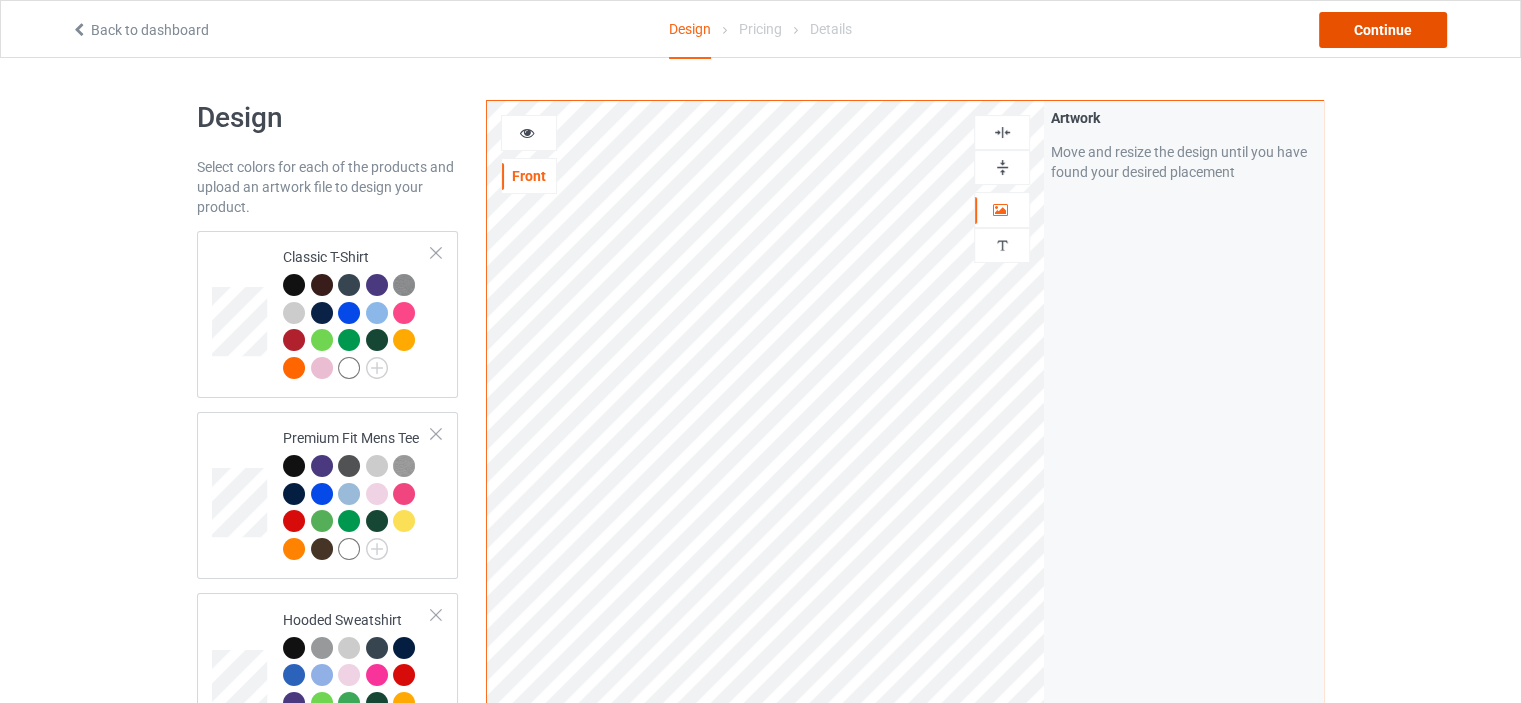 click on "Continue" at bounding box center [1383, 30] 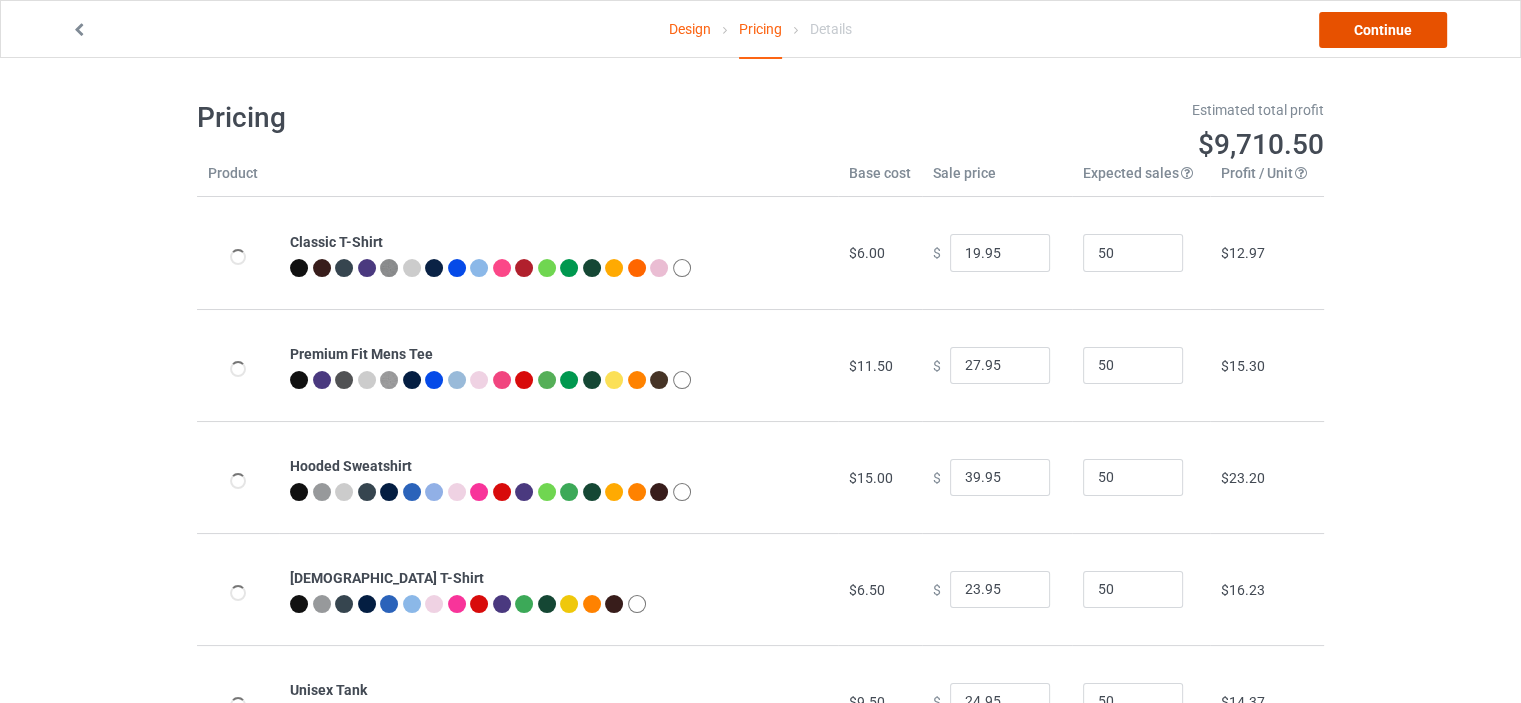 click on "Continue" at bounding box center (1383, 30) 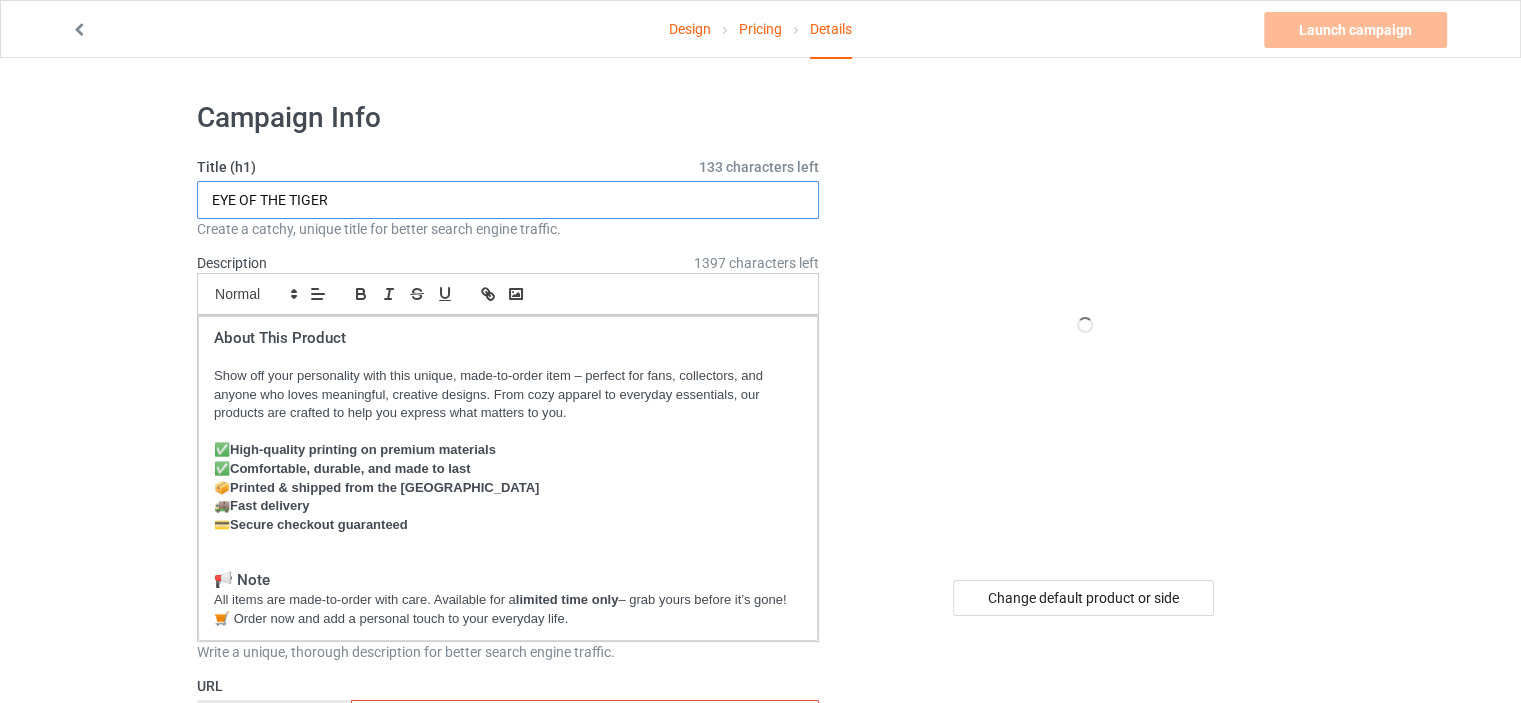 click on "EYE OF THE TIGER" at bounding box center [508, 200] 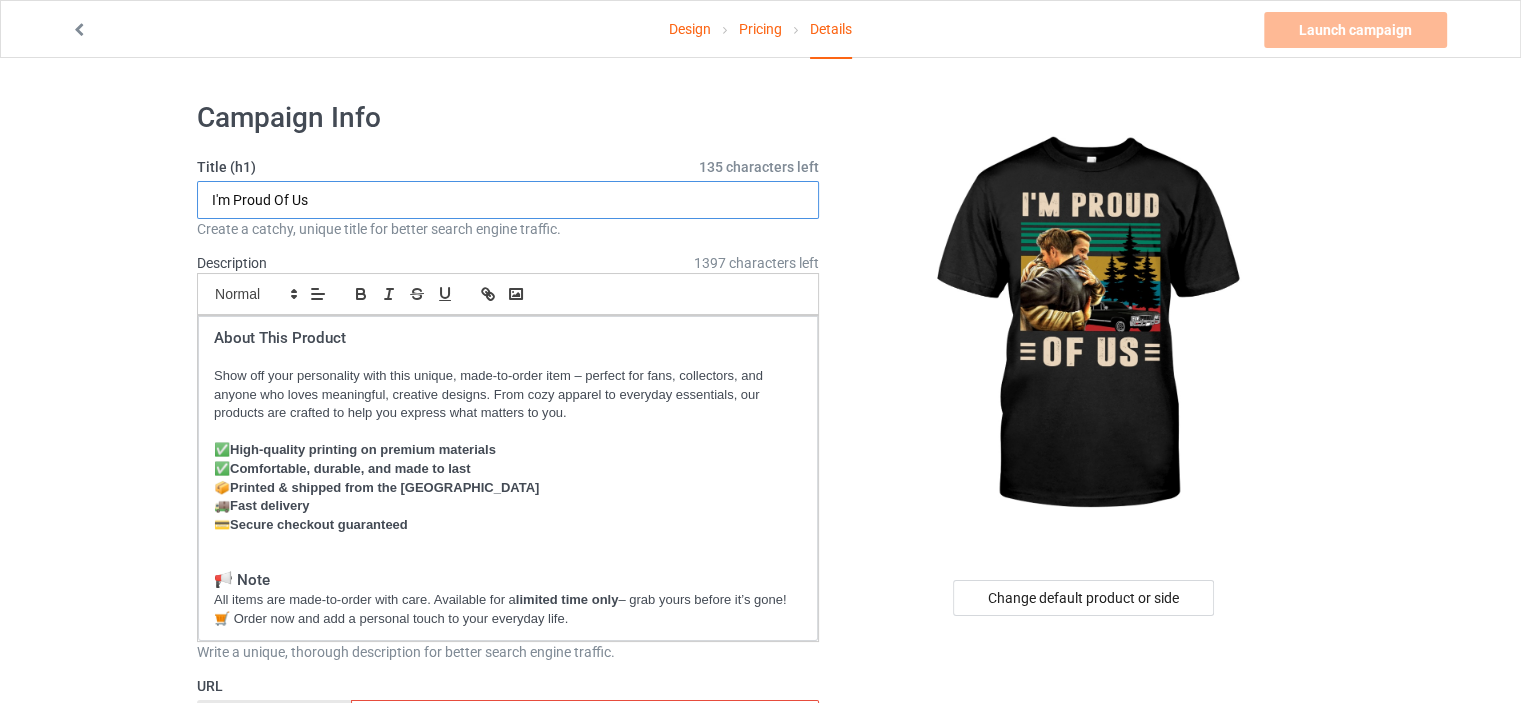 type on "I'm Proud Of Us" 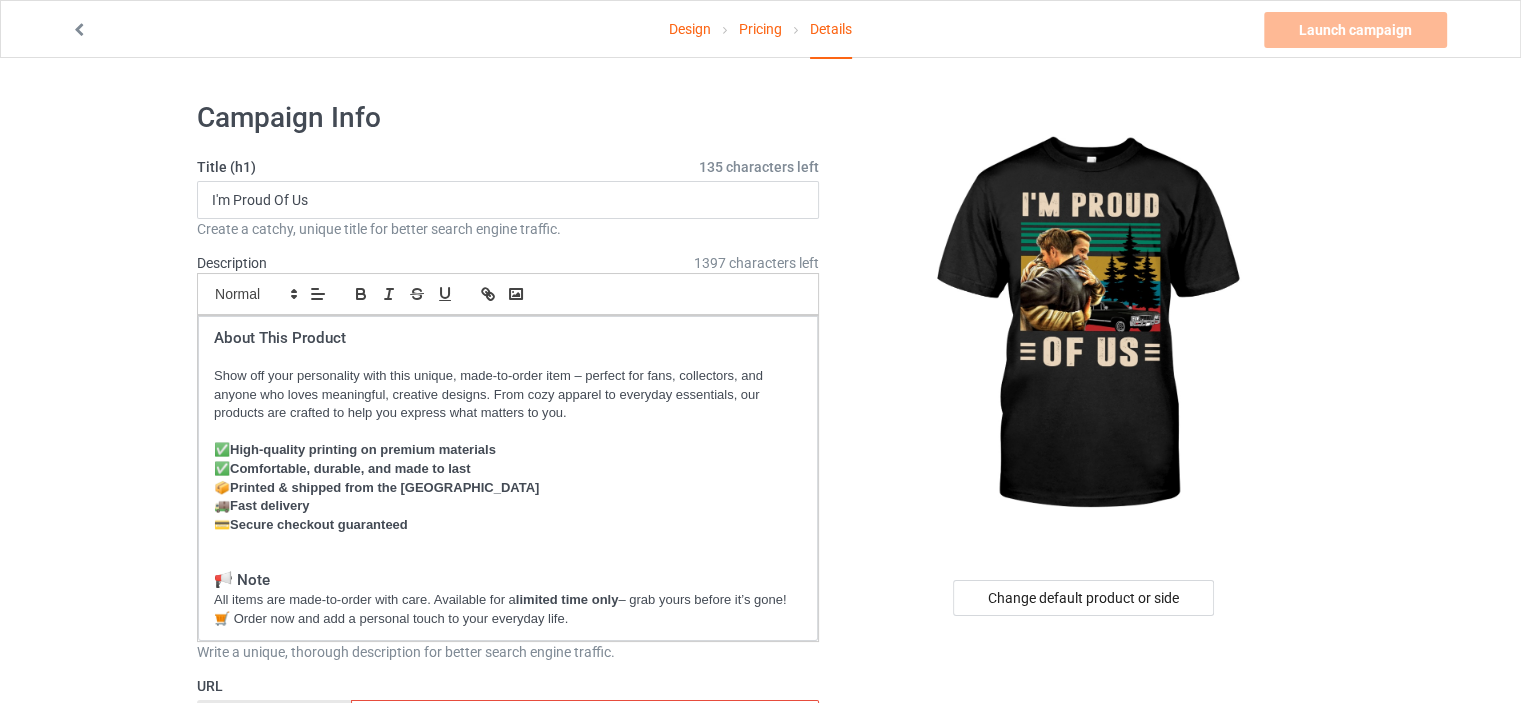 click at bounding box center [1085, 325] 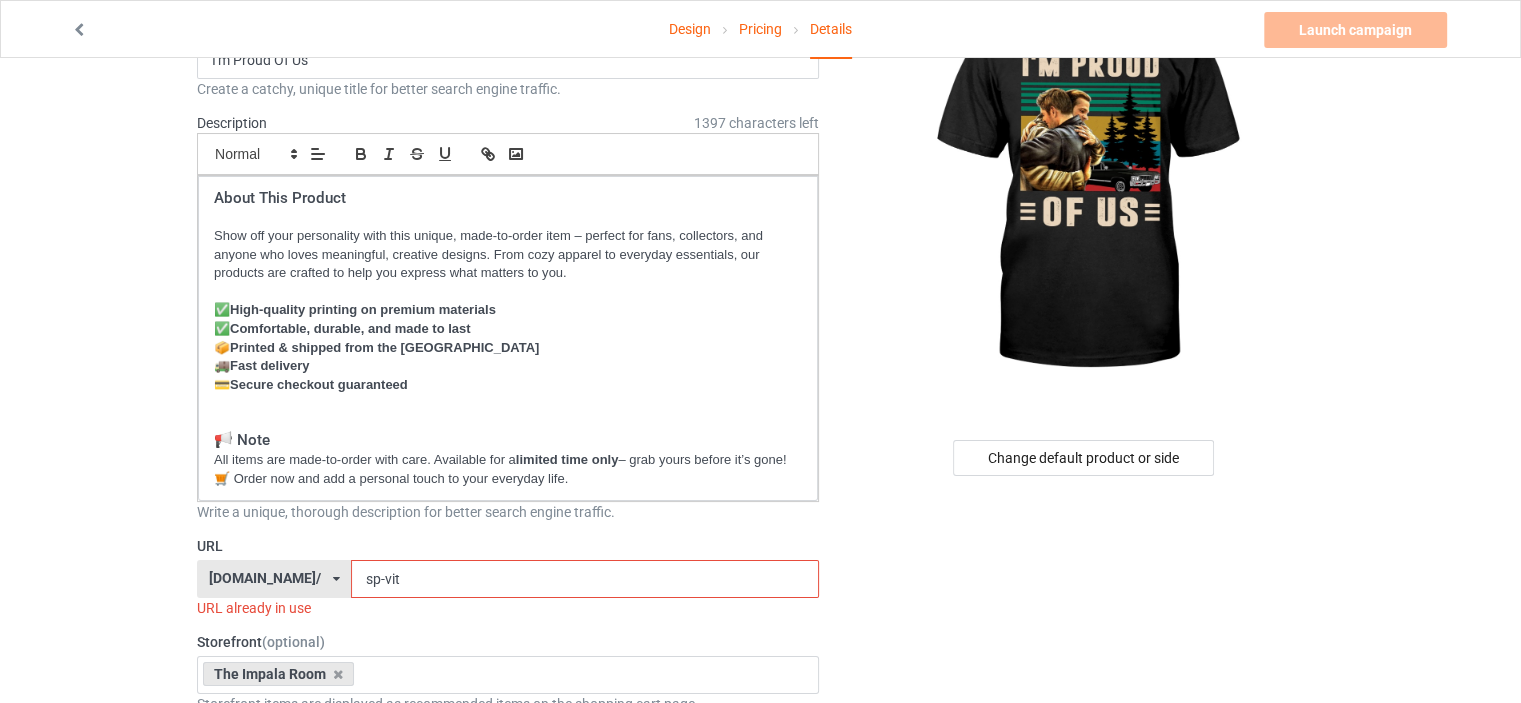 scroll, scrollTop: 400, scrollLeft: 0, axis: vertical 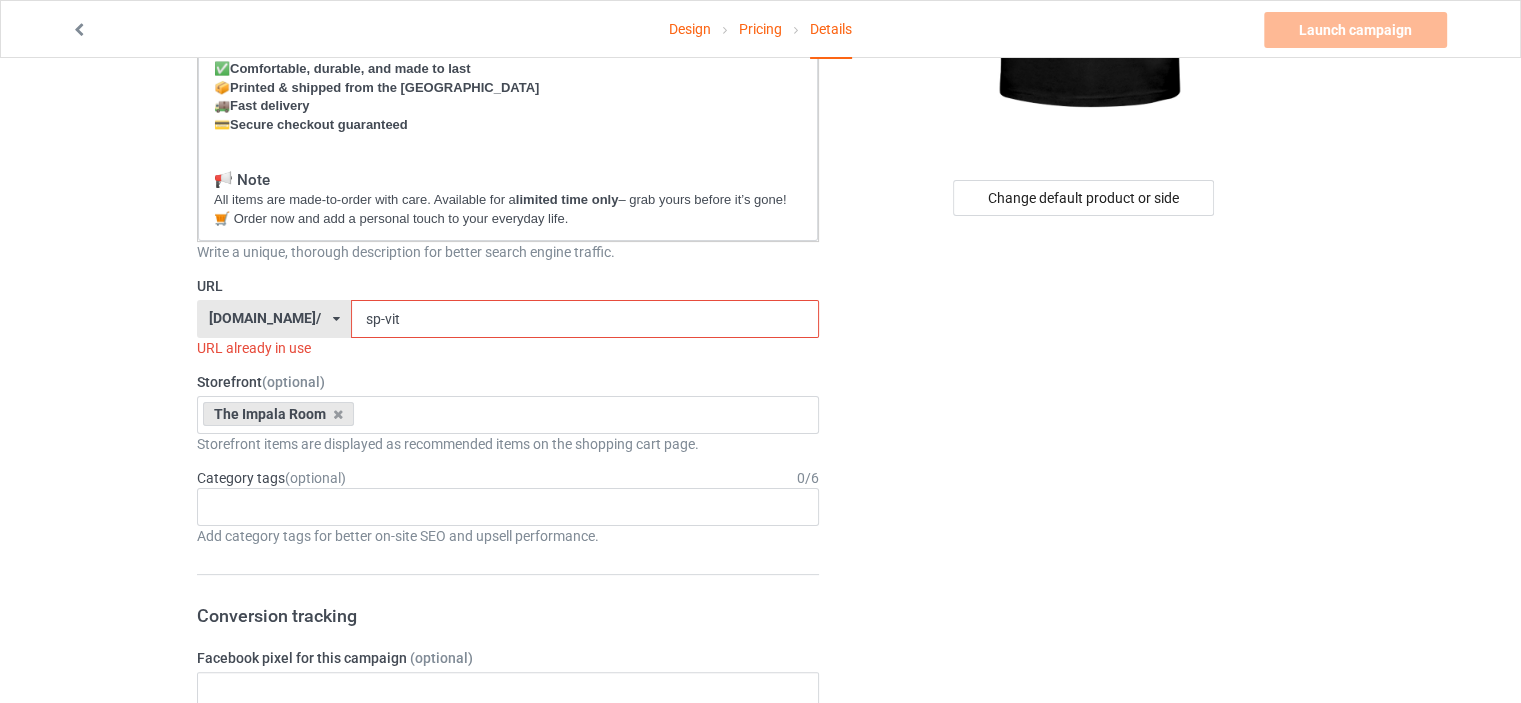 click on "sp-vit" at bounding box center (584, 319) 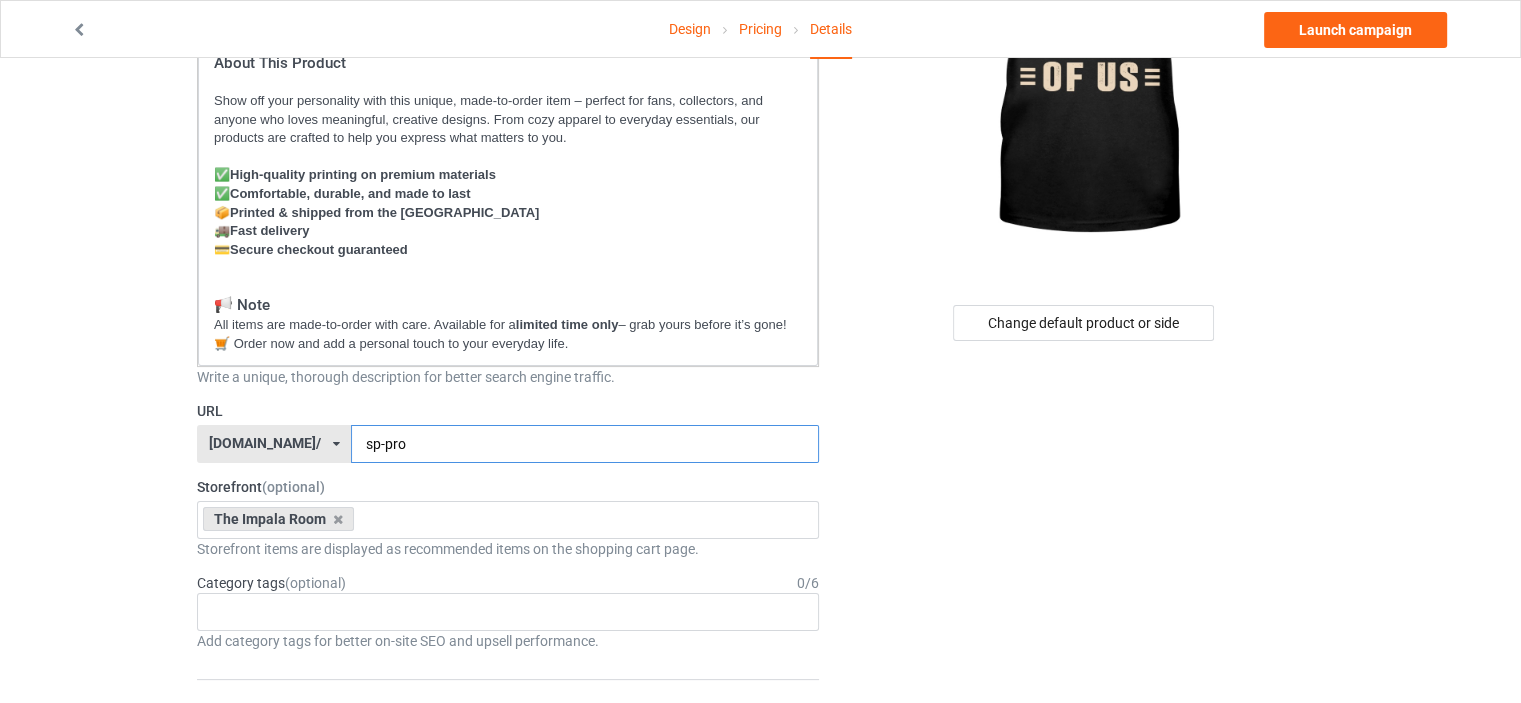 scroll, scrollTop: 200, scrollLeft: 0, axis: vertical 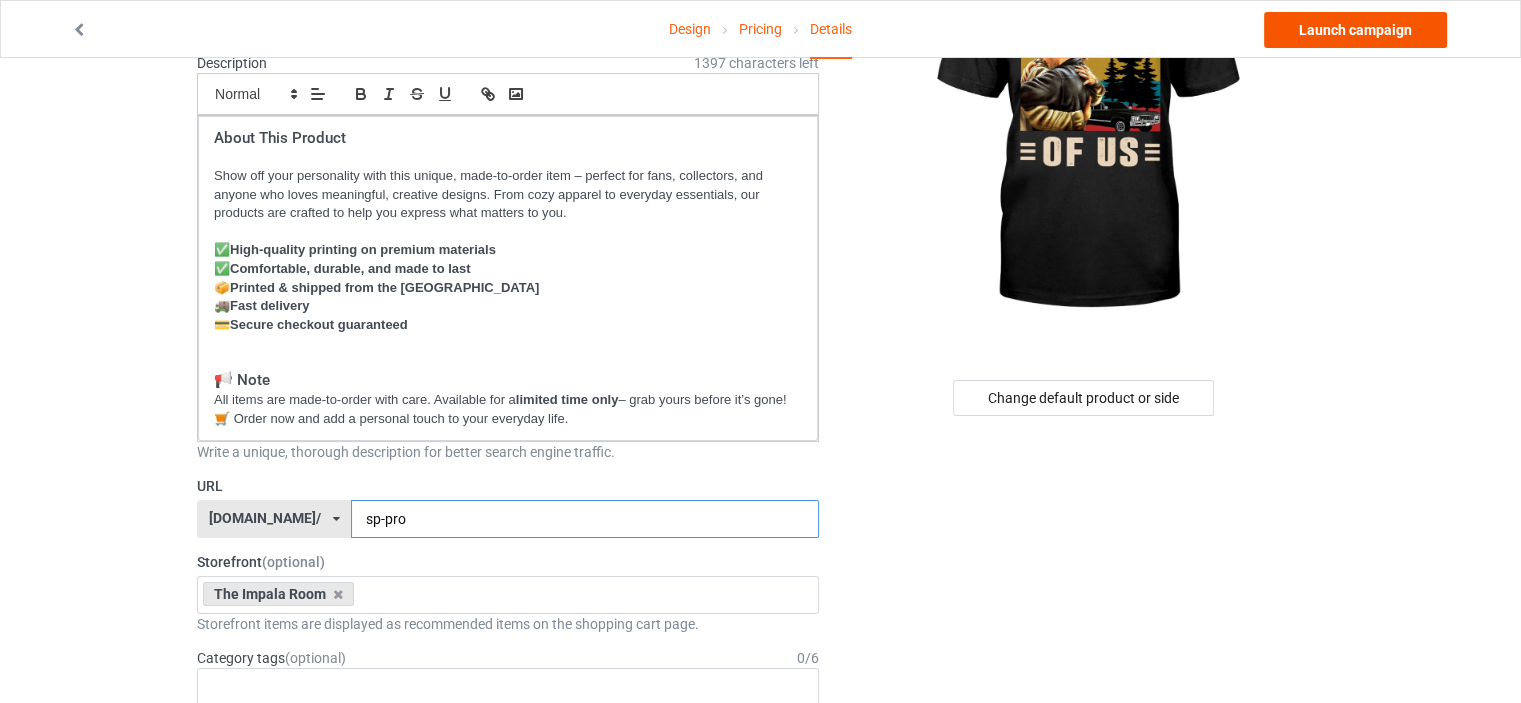type on "sp-pro" 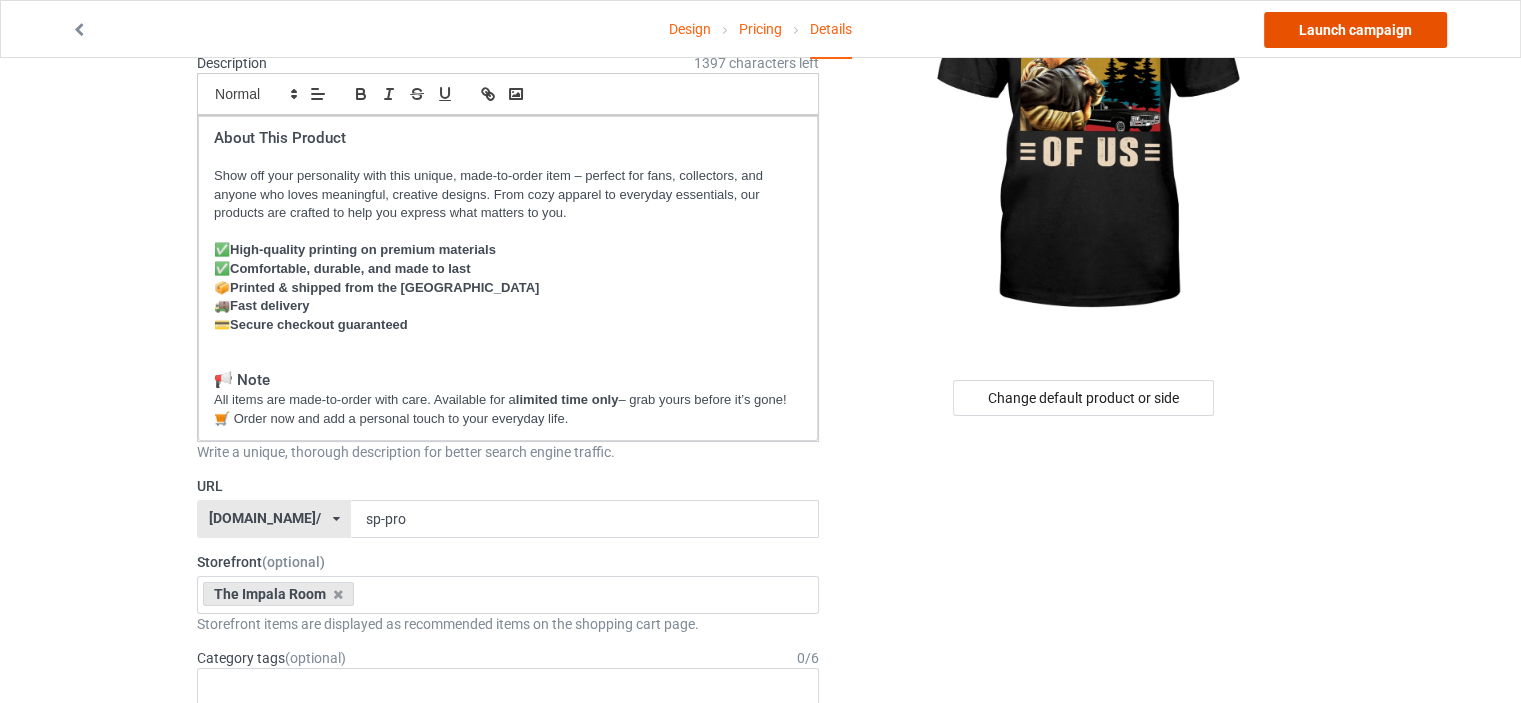 click on "Launch campaign" at bounding box center (1355, 30) 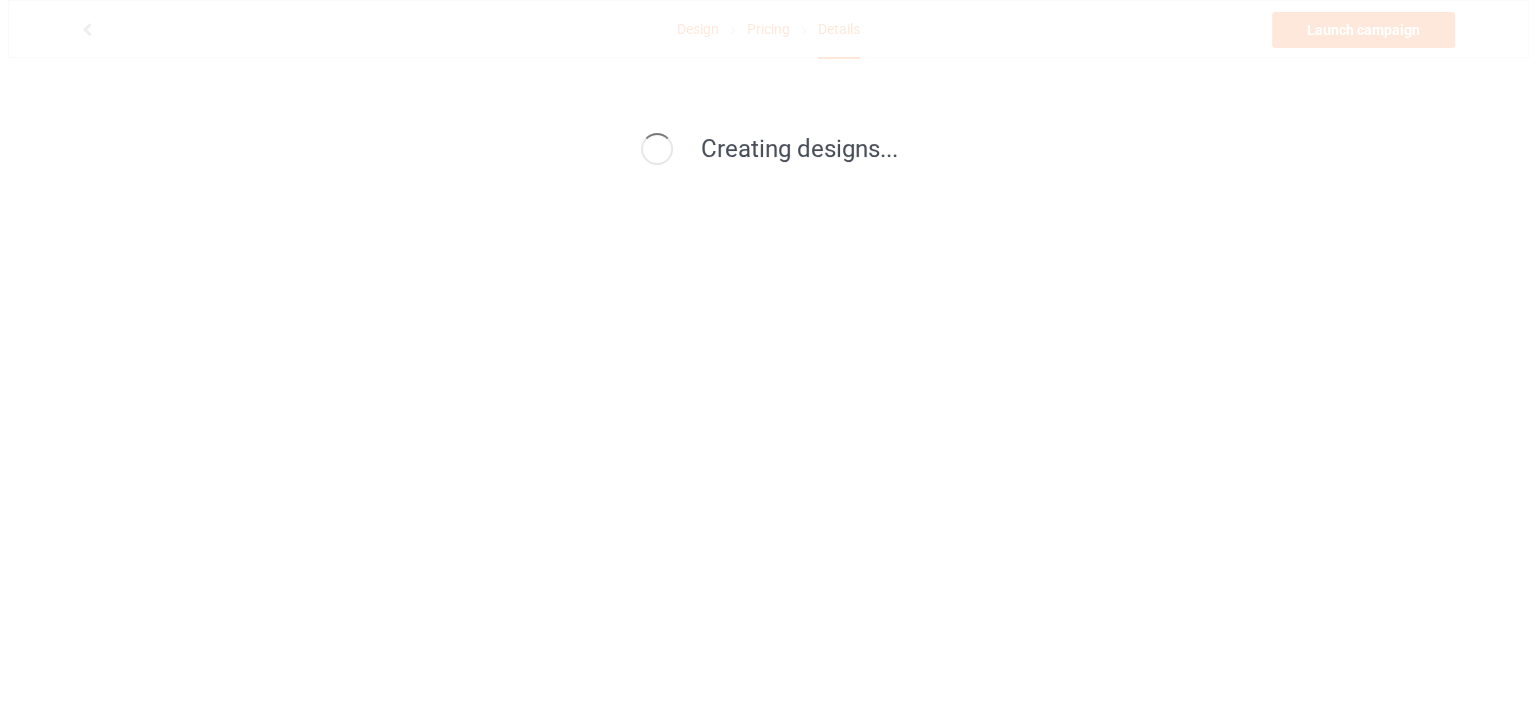 scroll, scrollTop: 0, scrollLeft: 0, axis: both 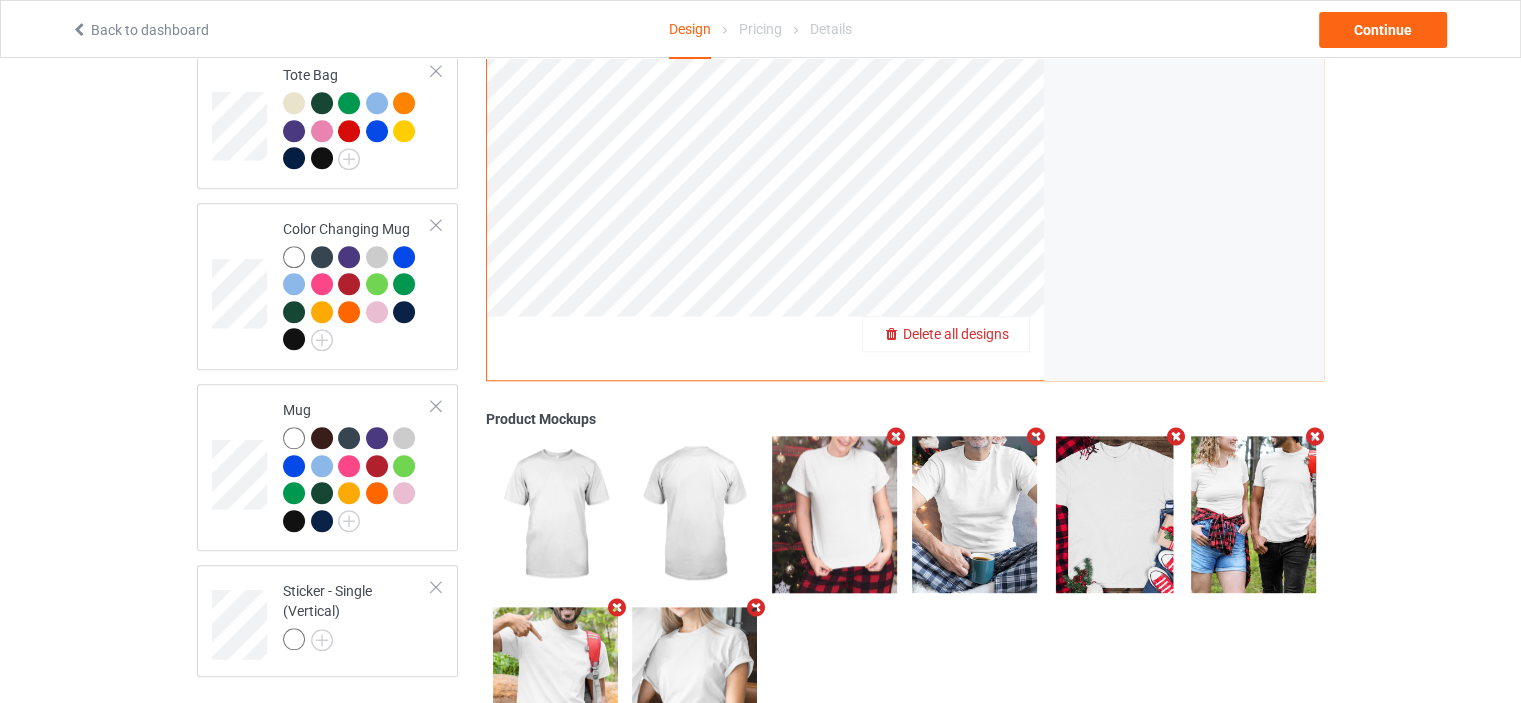 click on "Delete all designs" at bounding box center [956, 334] 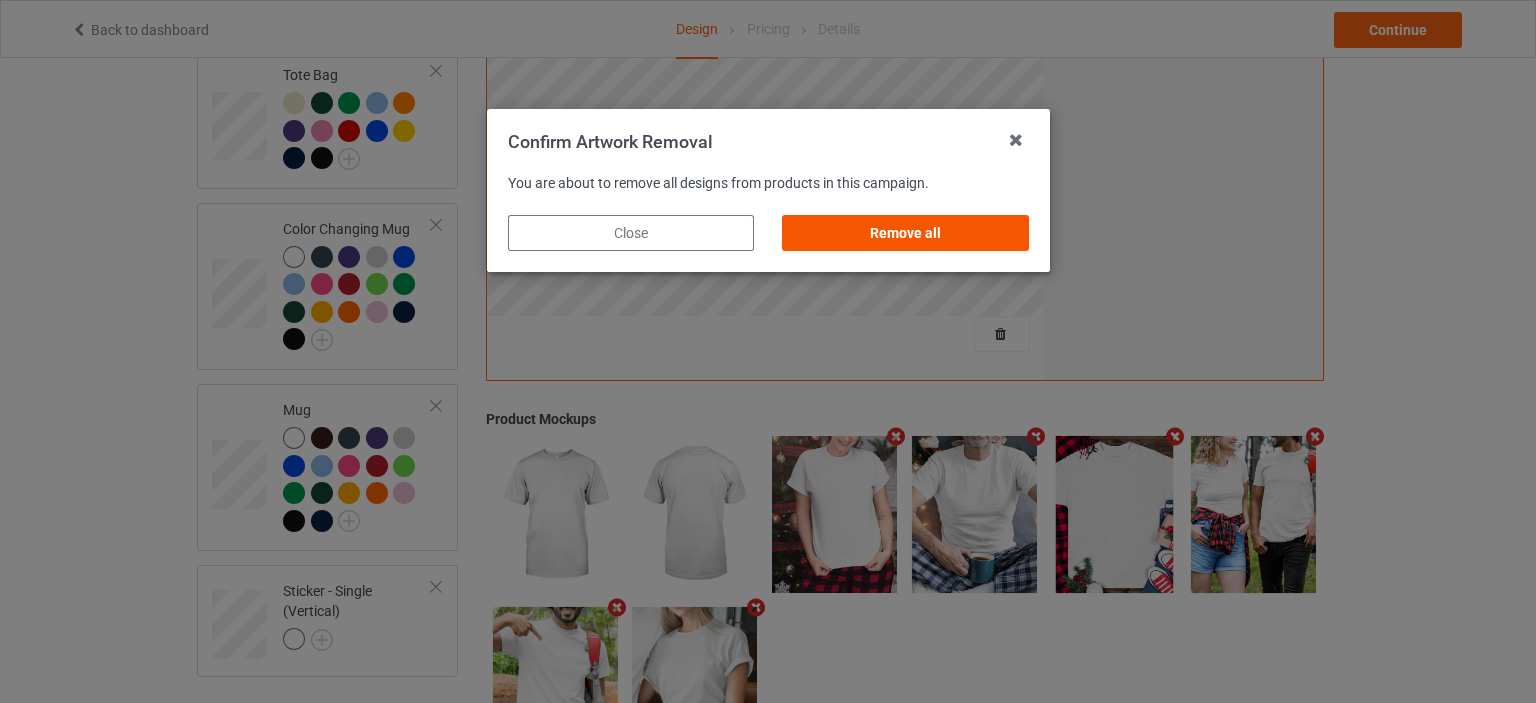 click on "Remove all" at bounding box center (905, 233) 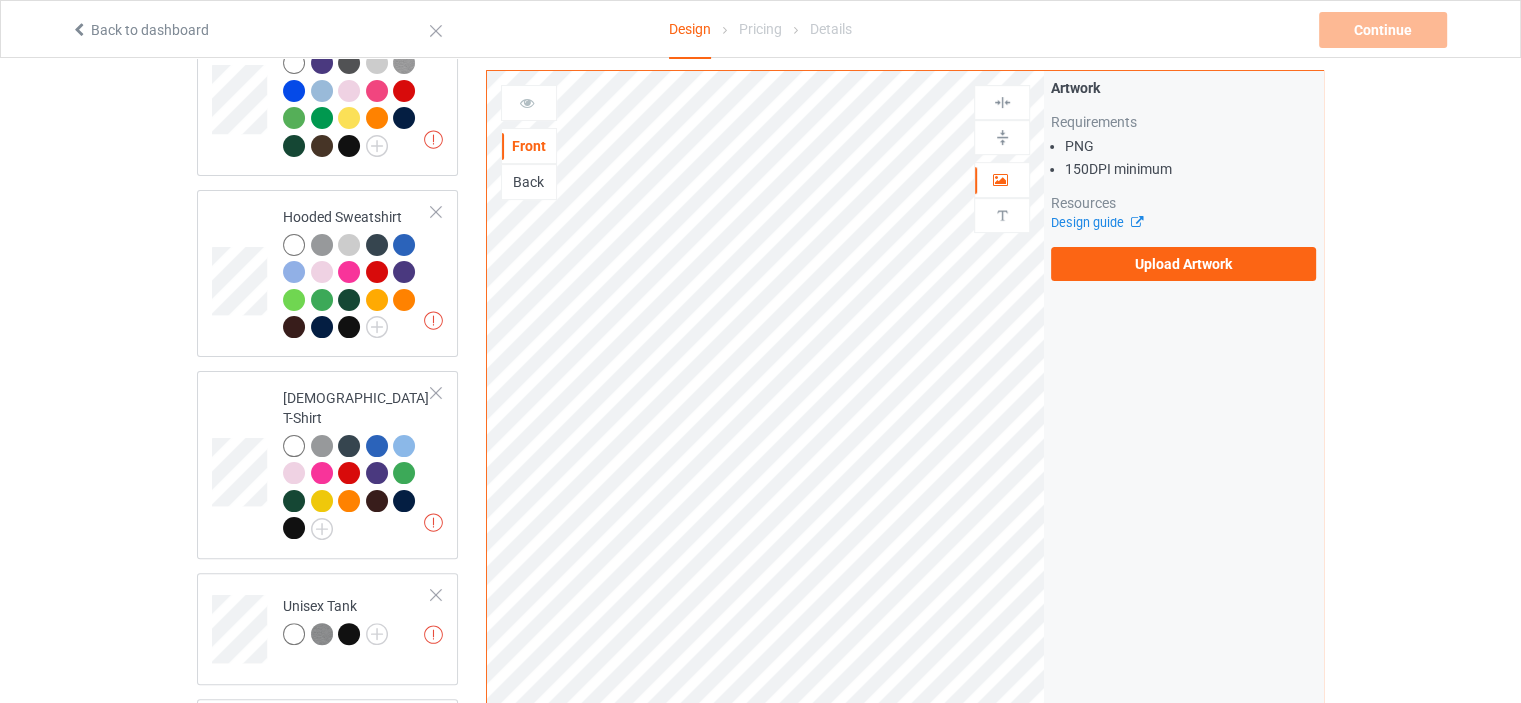 scroll, scrollTop: 0, scrollLeft: 0, axis: both 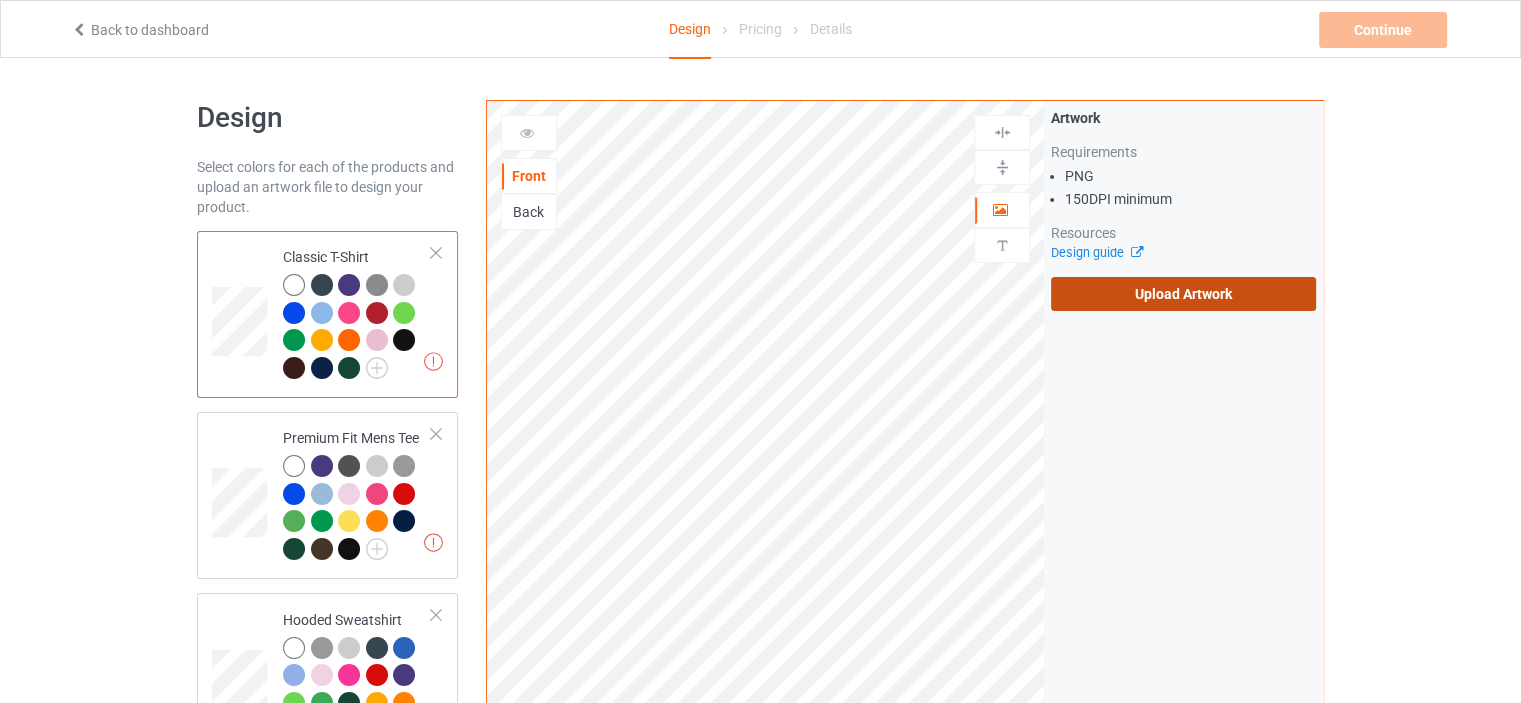 click on "Upload Artwork" at bounding box center (1183, 294) 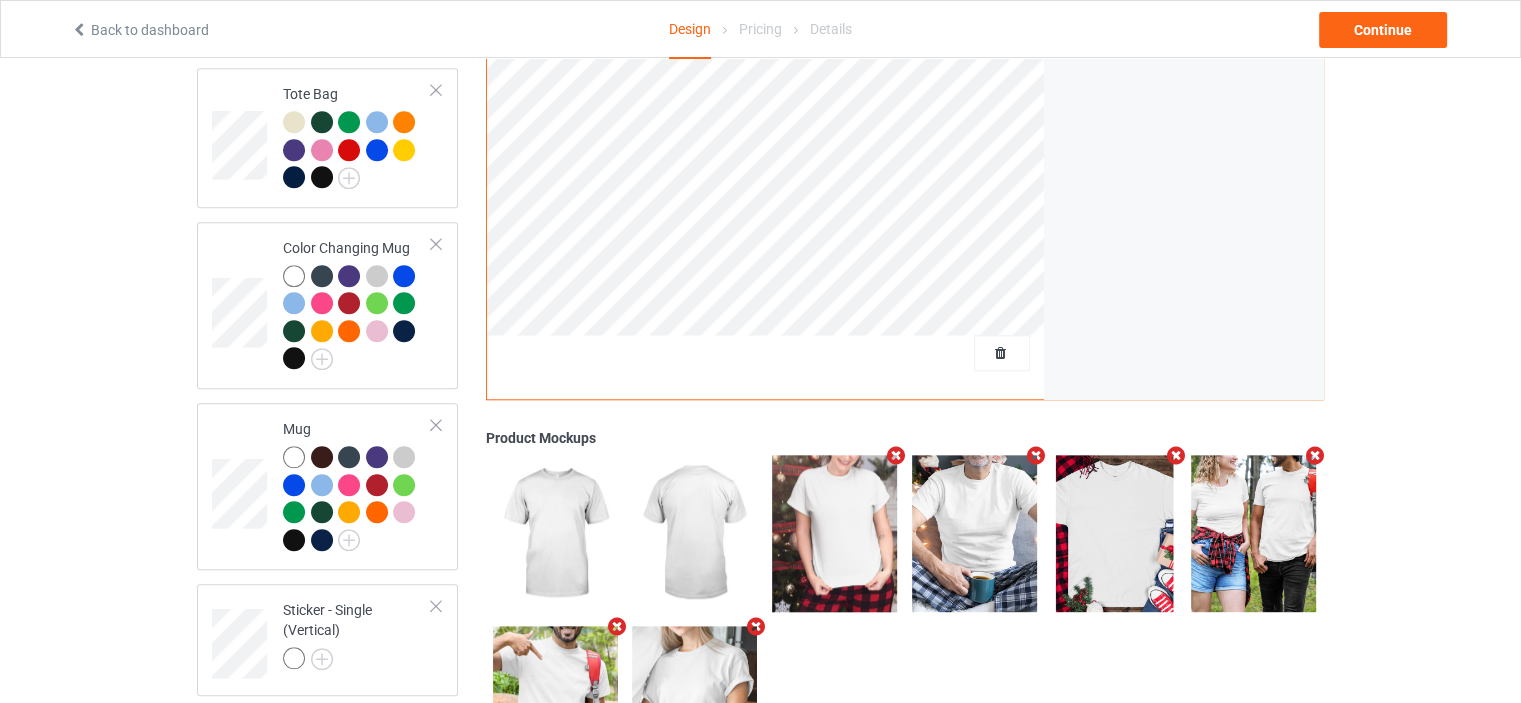 scroll, scrollTop: 1984, scrollLeft: 0, axis: vertical 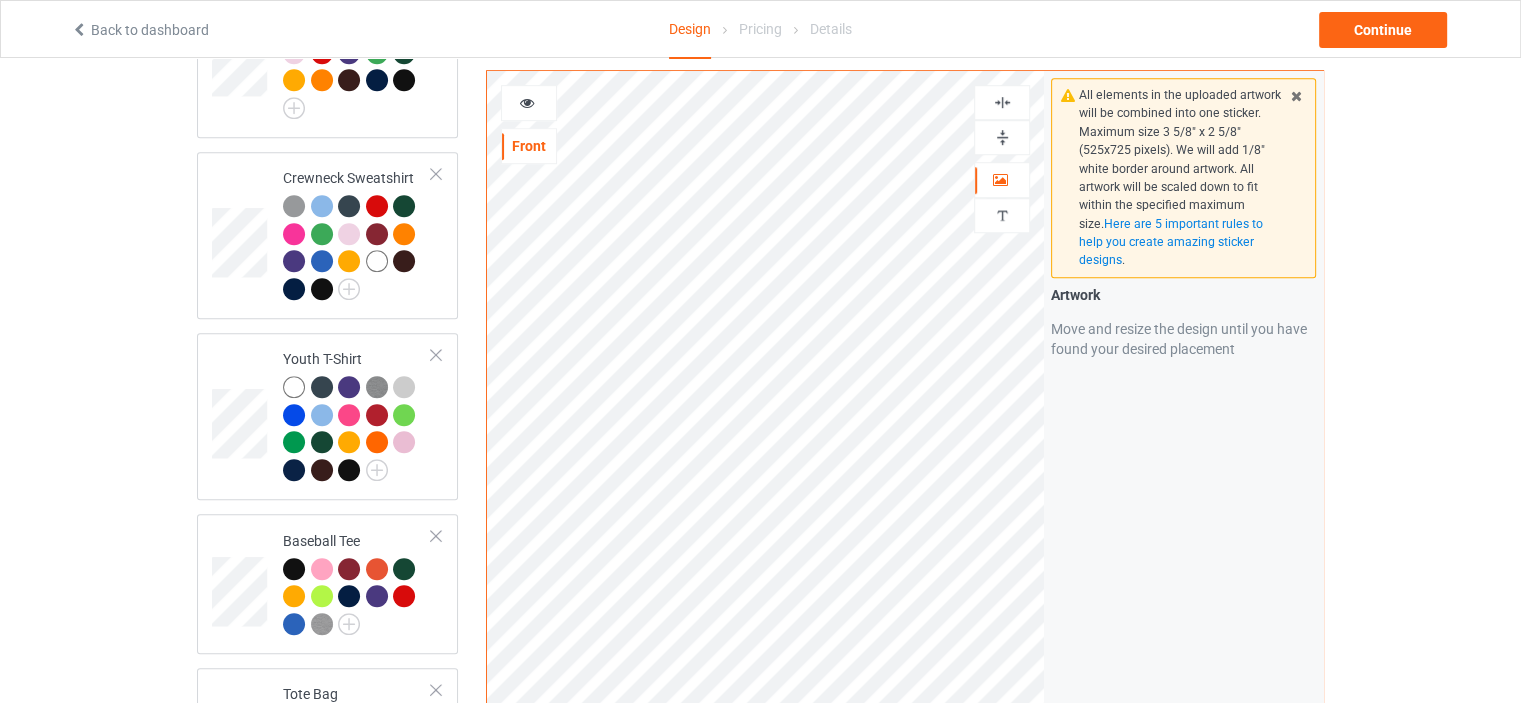 click at bounding box center (1002, 102) 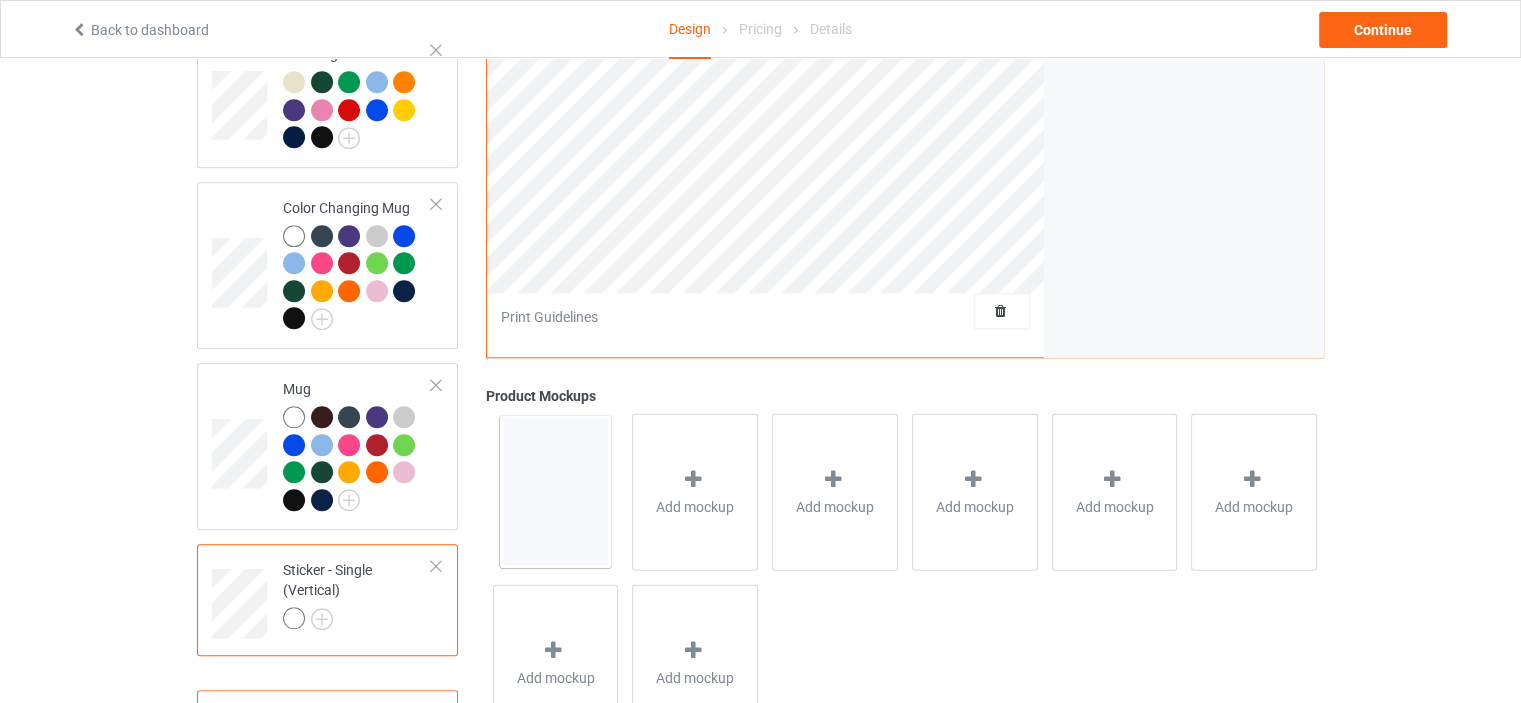 scroll, scrollTop: 1884, scrollLeft: 0, axis: vertical 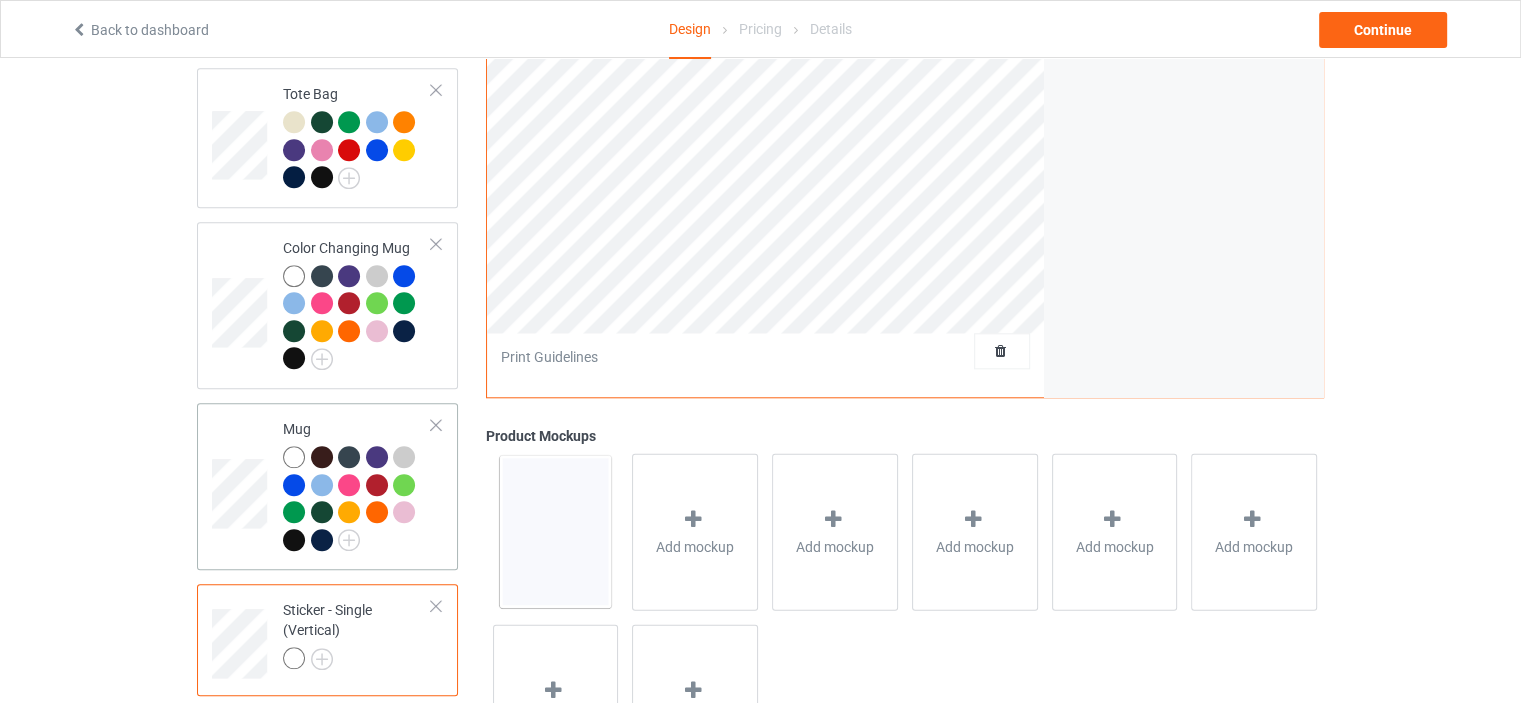 click at bounding box center [294, 457] 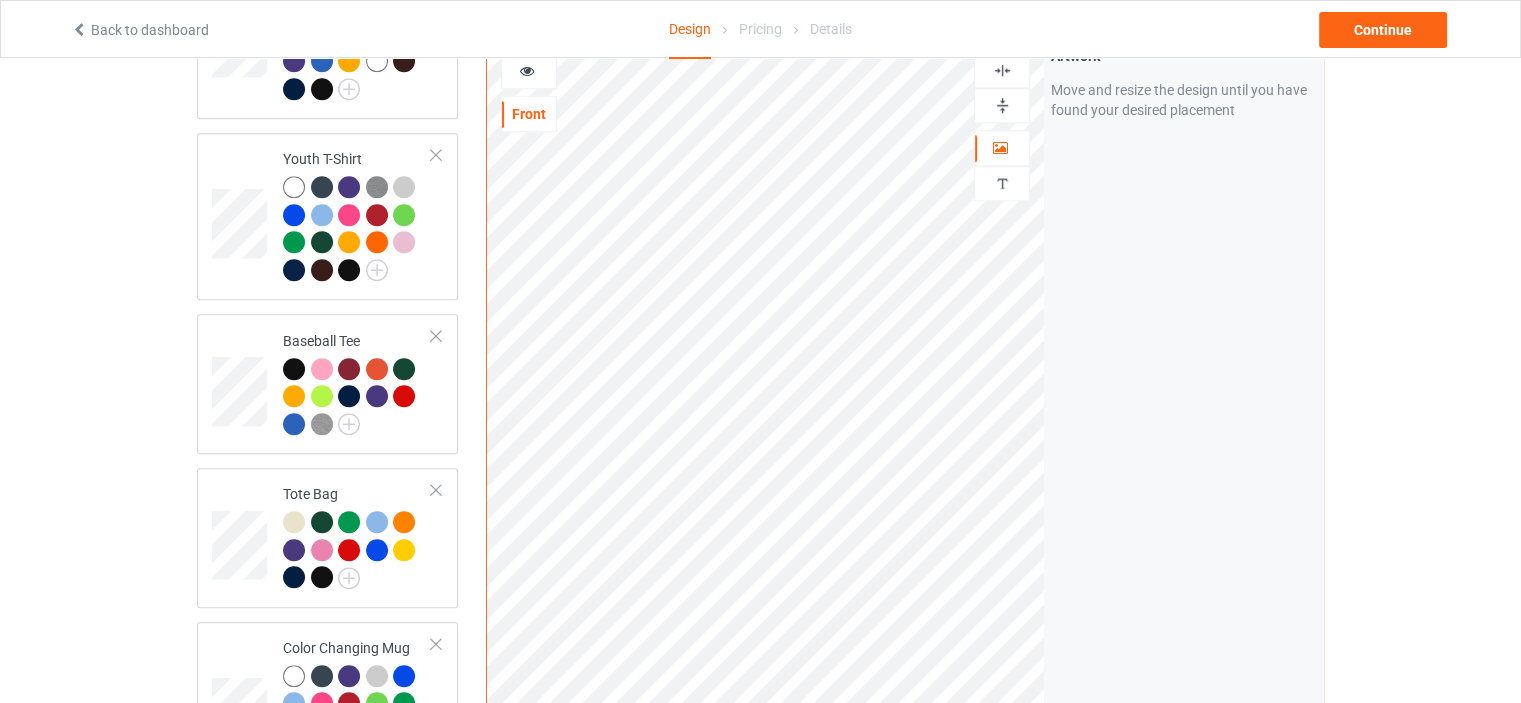 scroll, scrollTop: 1284, scrollLeft: 0, axis: vertical 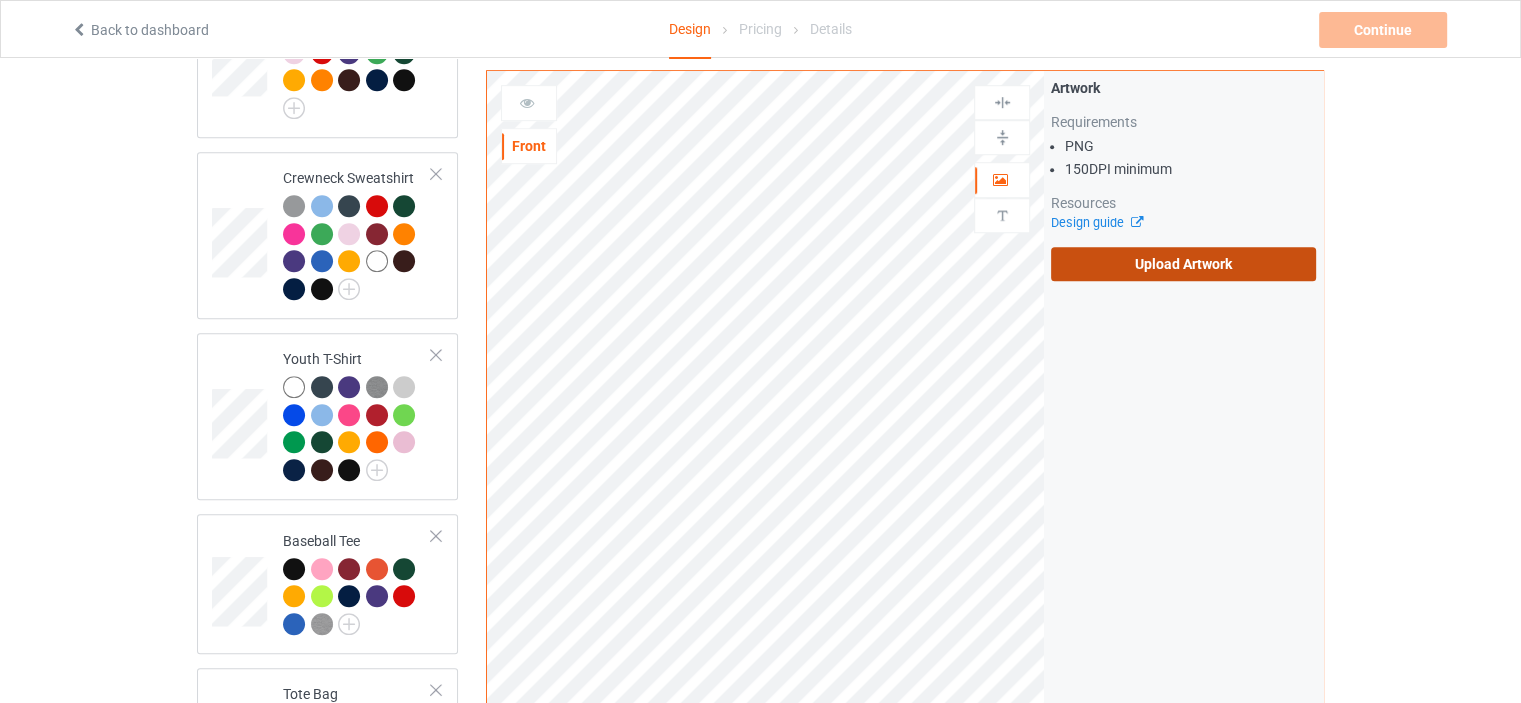 click on "Upload Artwork" at bounding box center [1183, 264] 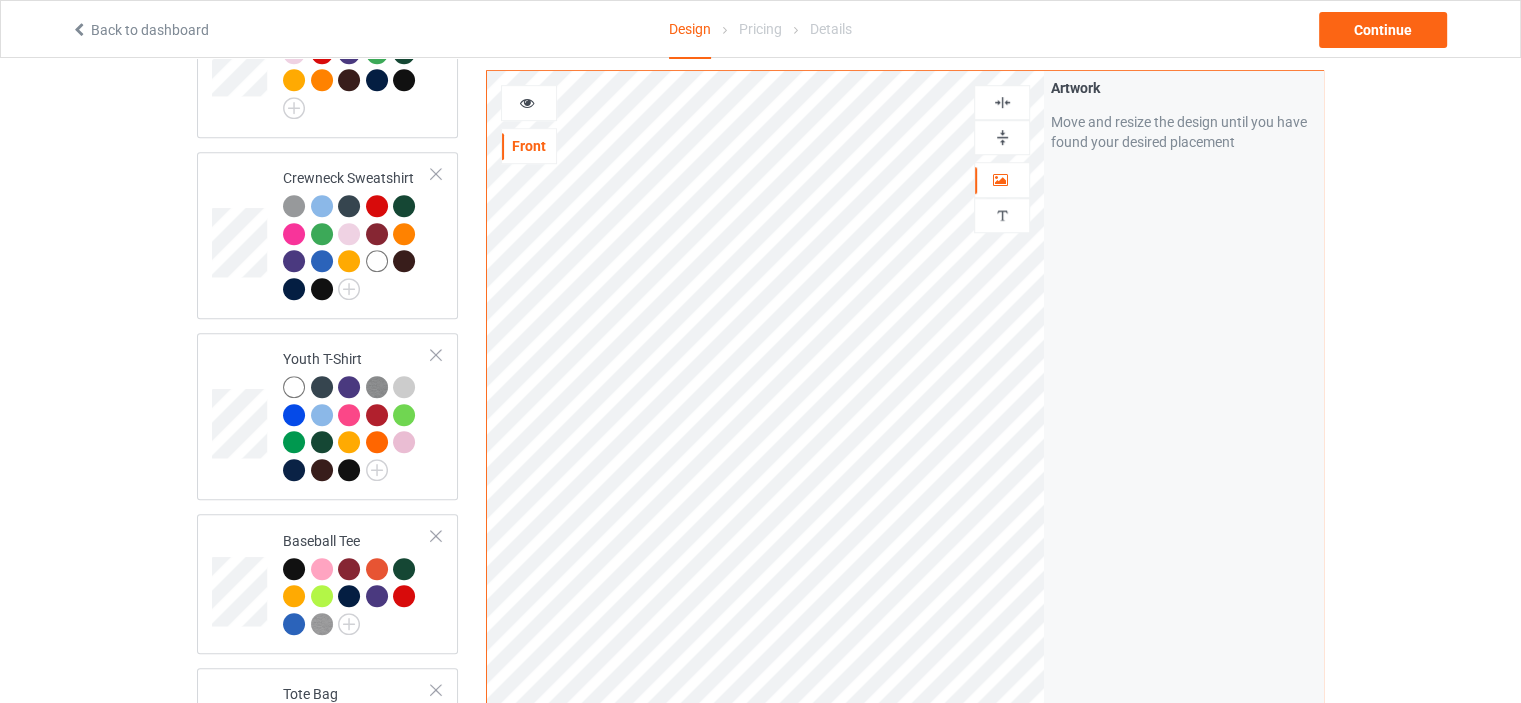 click at bounding box center [1002, 102] 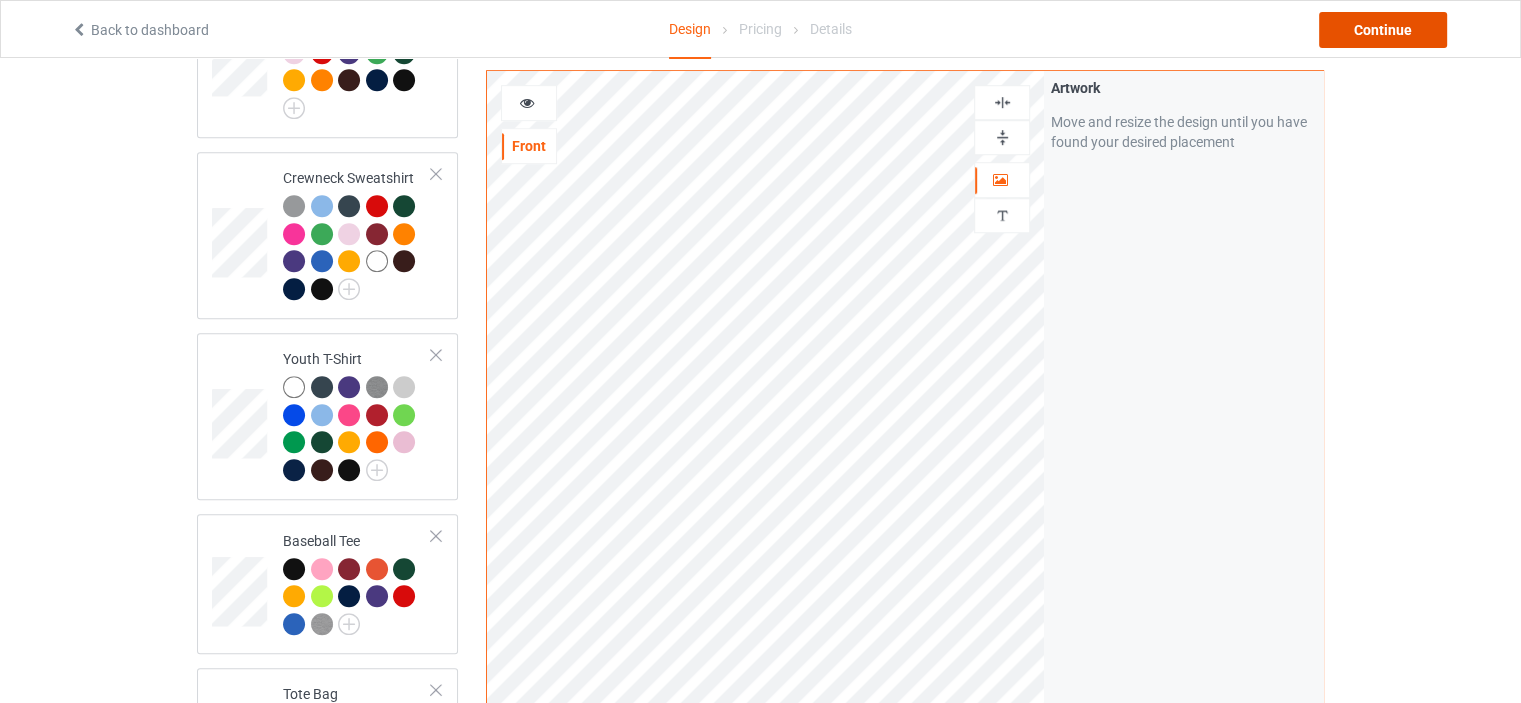 click on "Continue" at bounding box center (1383, 30) 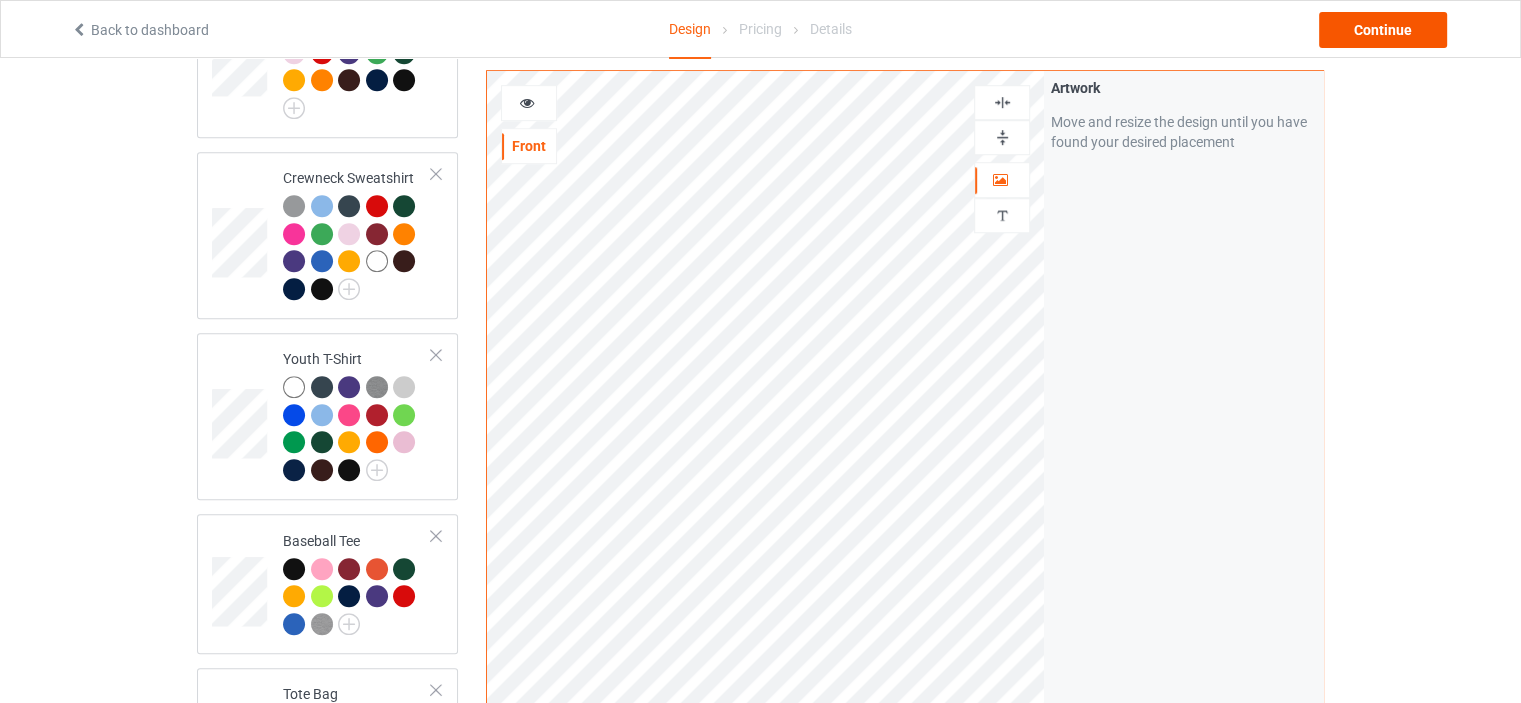 scroll, scrollTop: 0, scrollLeft: 0, axis: both 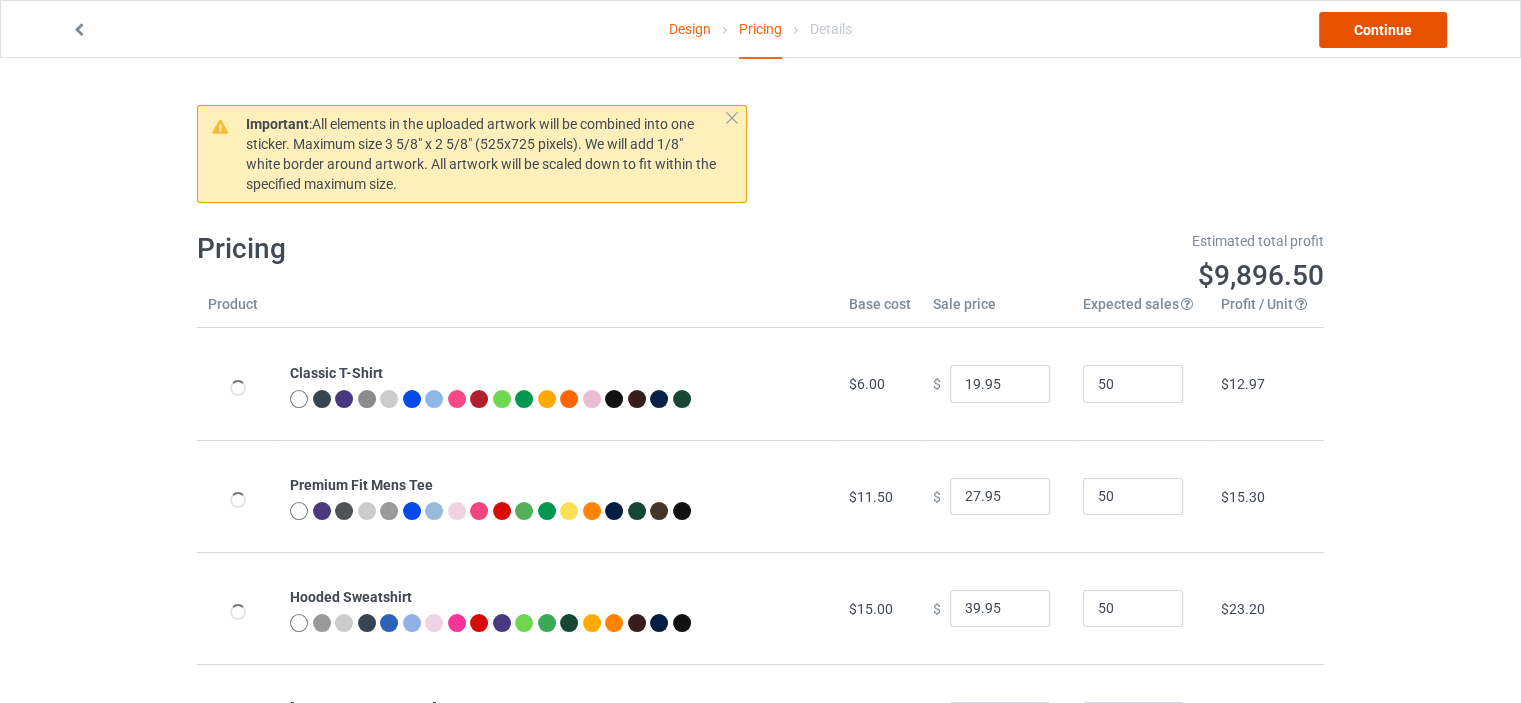 click on "Continue" at bounding box center (1383, 30) 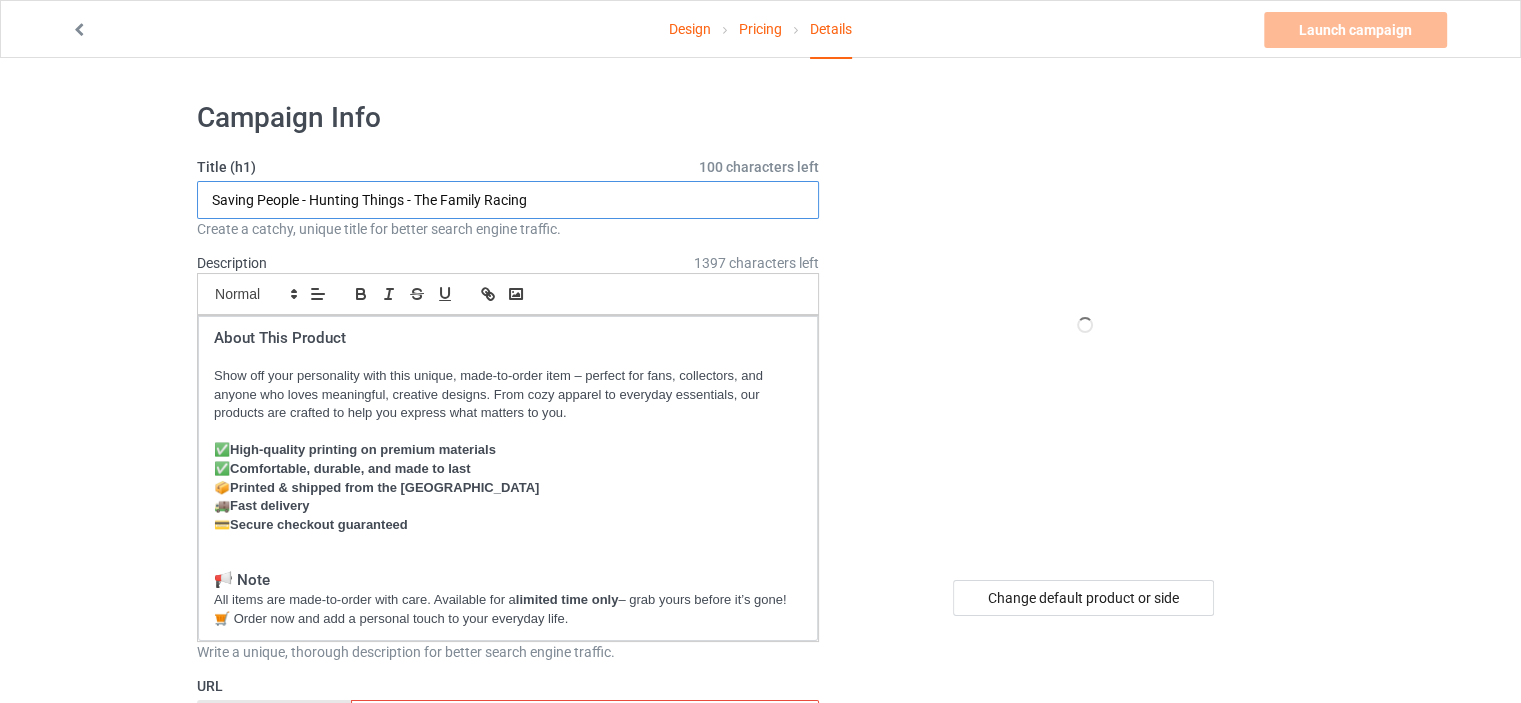 click on "Saving People - Hunting Things - The Family Racing" at bounding box center [508, 200] 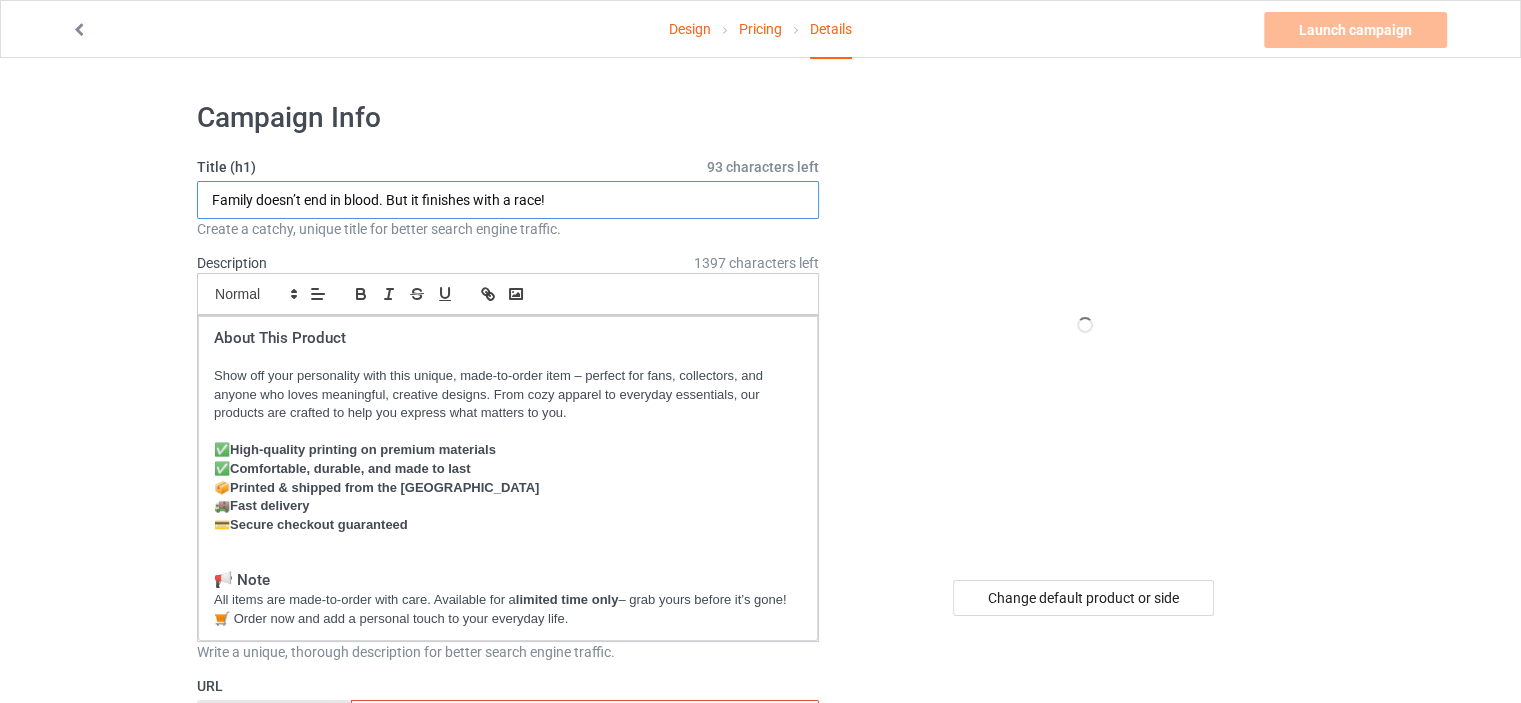 drag, startPoint x: 543, startPoint y: 196, endPoint x: 506, endPoint y: 200, distance: 37.215588 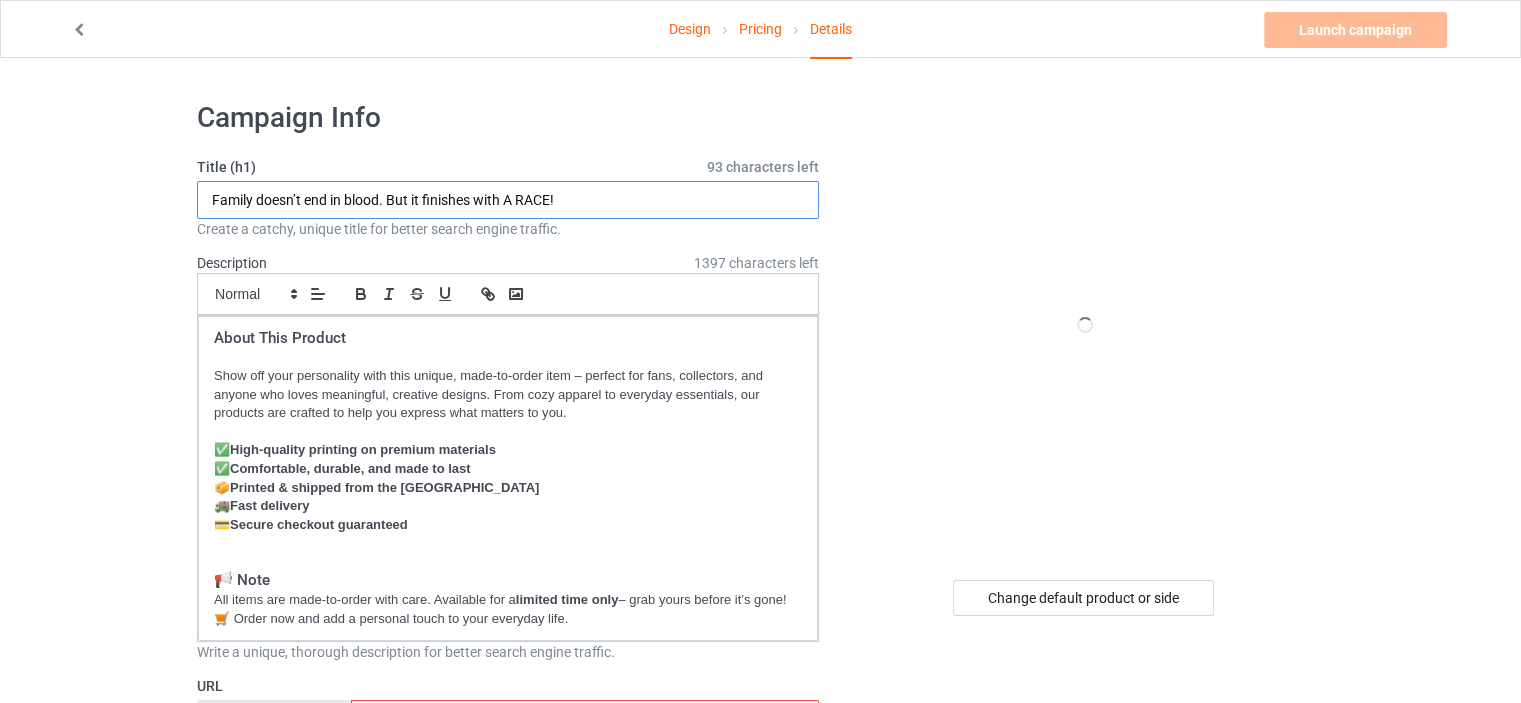 type on "Family doesn’t end in blood. But it finishes with A RACE!" 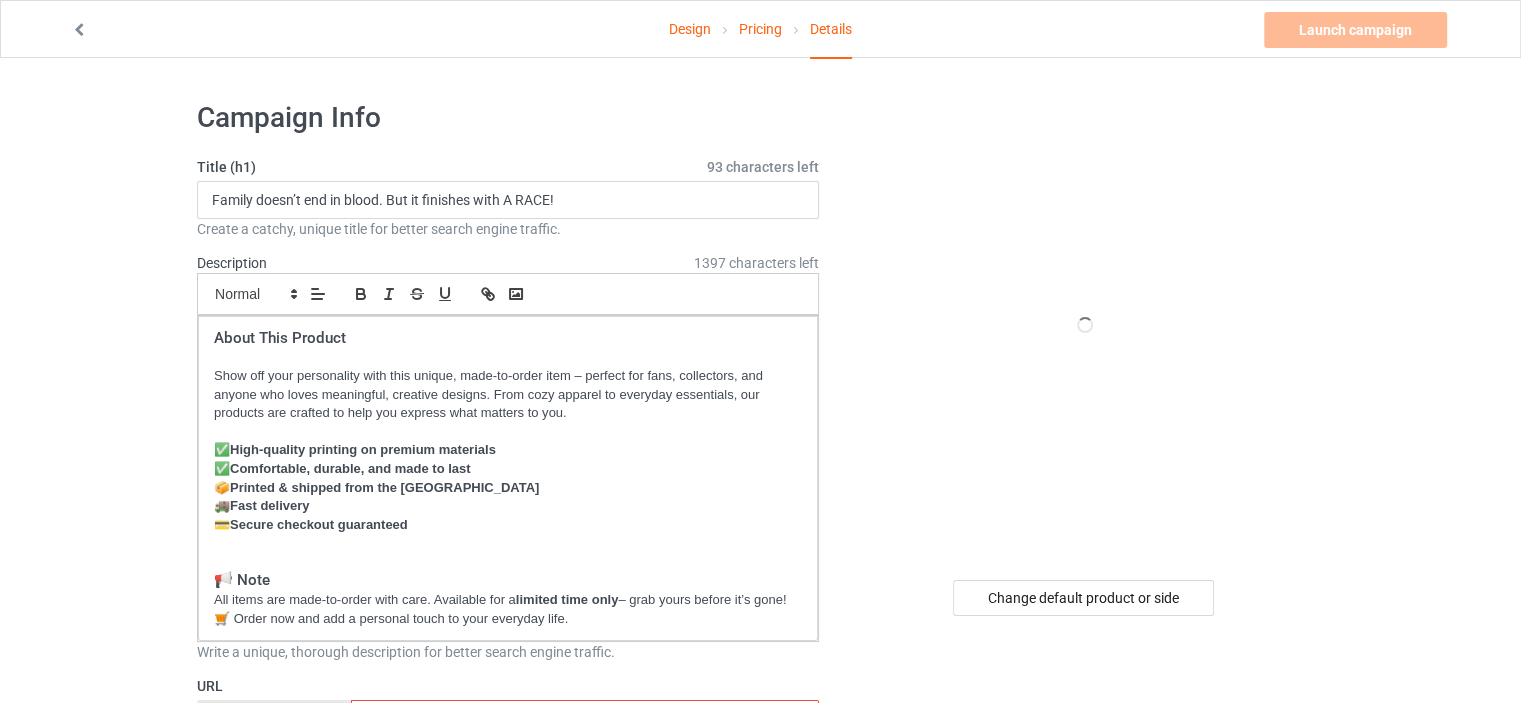 click on "Design Pricing Details Launch campaign Invalid campaign URL Campaign Info Title (h1) 93   characters left Family doesn’t end in blood. But it finishes with A RACE! Create a catchy, unique title for better search engine traffic. Description 1397   characters left       Small Normal Large Big Huge                                                                                     About This Product Show off your personality with this unique, made-to-order item – perfect for fans, collectors, and anyone who loves meaningful, creative designs. From cozy apparel to everyday essentials, our products are crafted to help you express what matters to you. ✅  High-quality printing on premium materials ✅  Comfortable, durable, and made to last 📦  Printed & shipped from the [GEOGRAPHIC_DATA] 🚚  Fast delivery 💳  Secure checkout guaranteed 📢 Note All items are made-to-order with care. Available for a  limited time only  – grab yours before it’s gone! 🛒 Order now and add a personal touch to your everyday life. 0" at bounding box center [760, 1225] 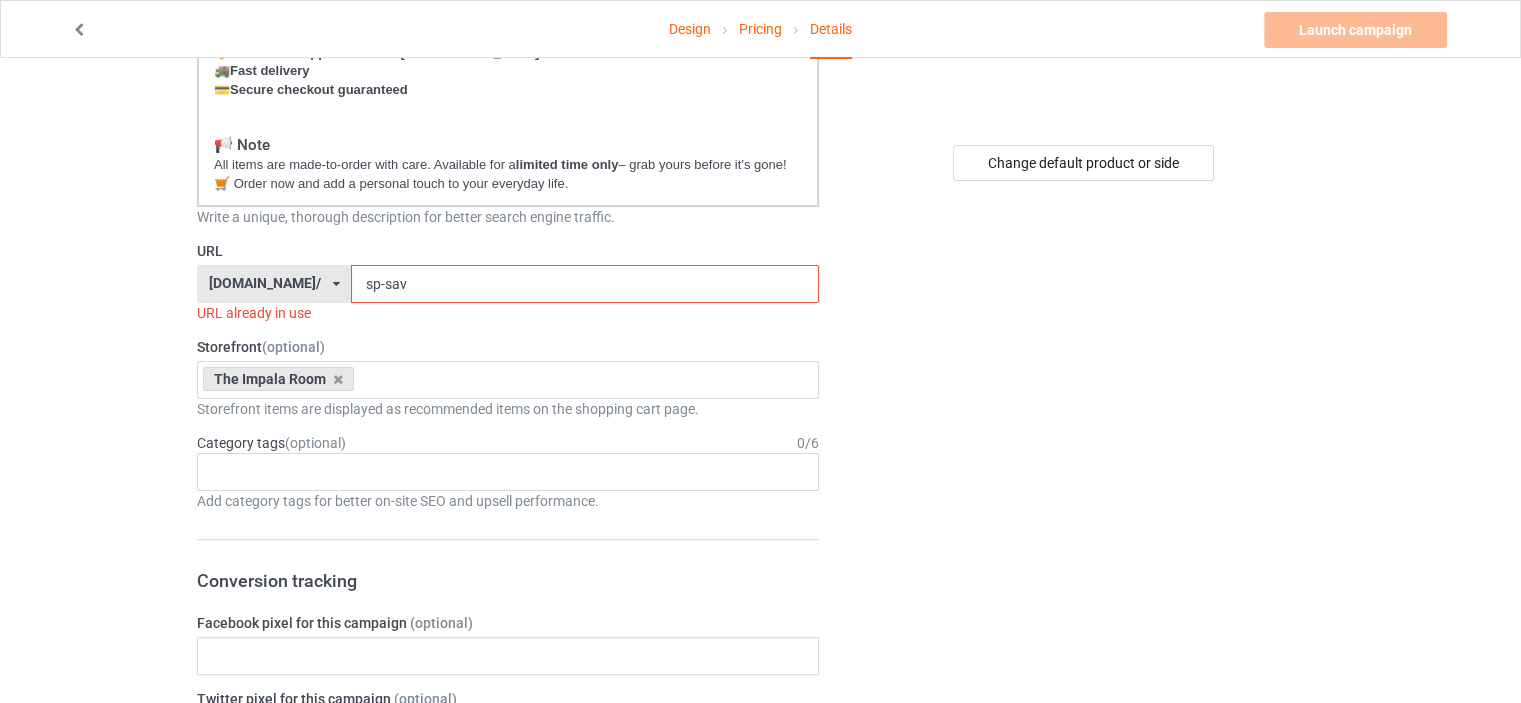 scroll, scrollTop: 300, scrollLeft: 0, axis: vertical 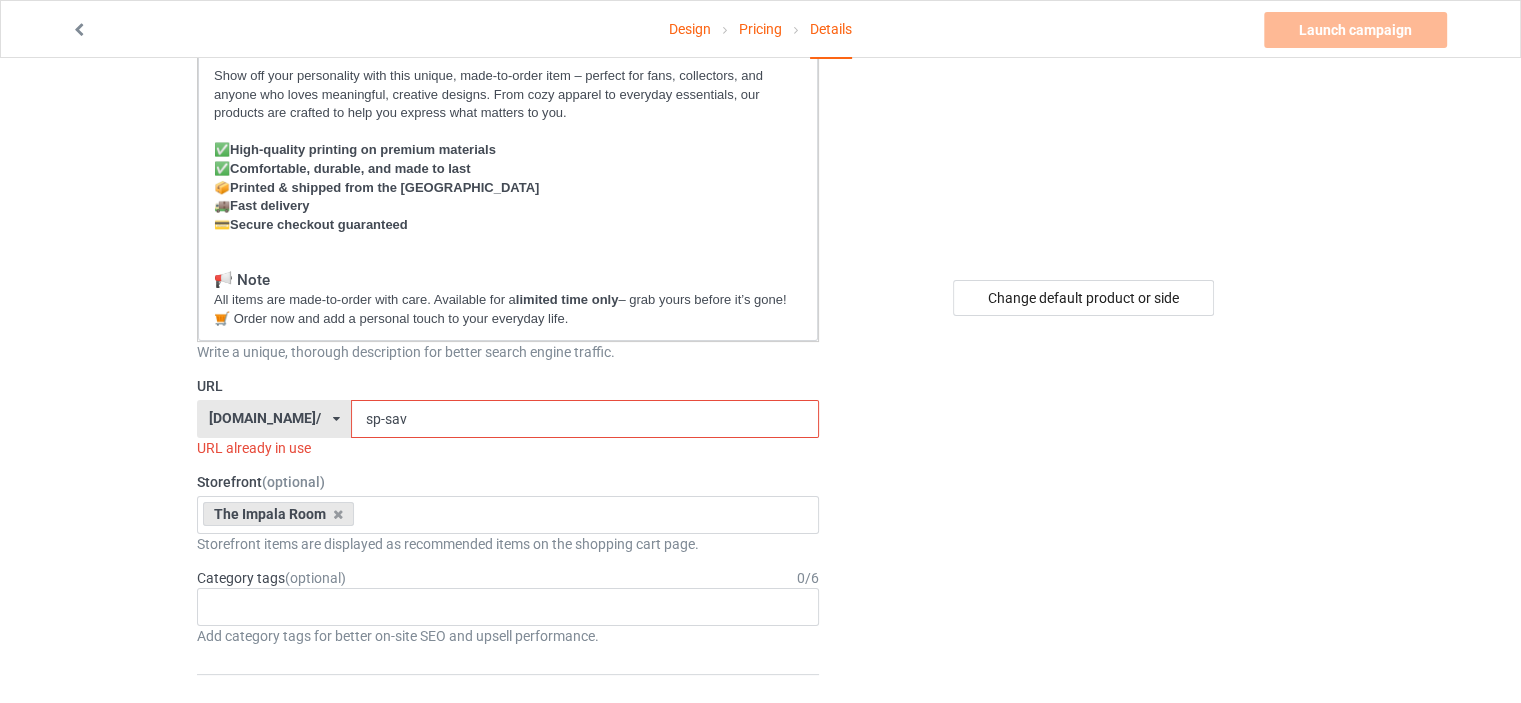 click on "sp-sav" at bounding box center [584, 419] 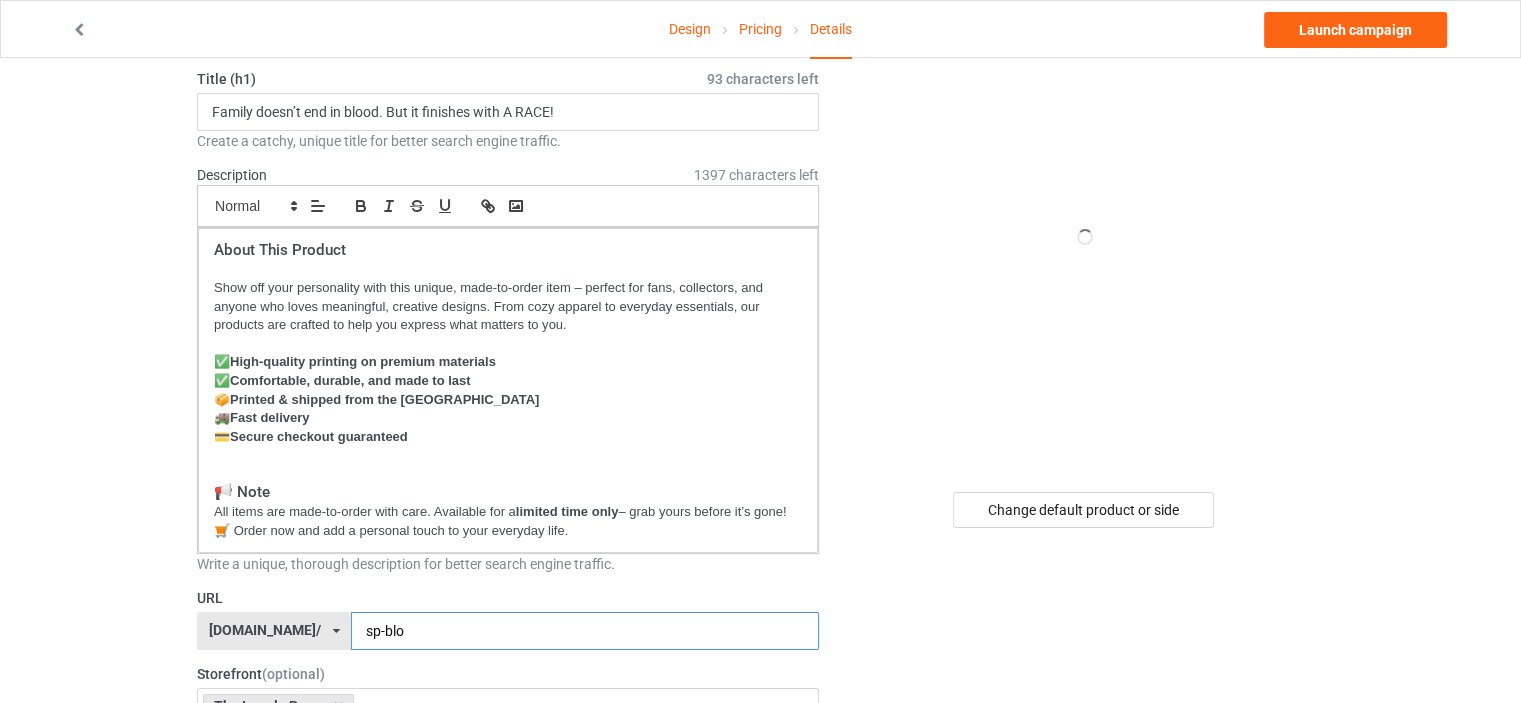 scroll, scrollTop: 0, scrollLeft: 0, axis: both 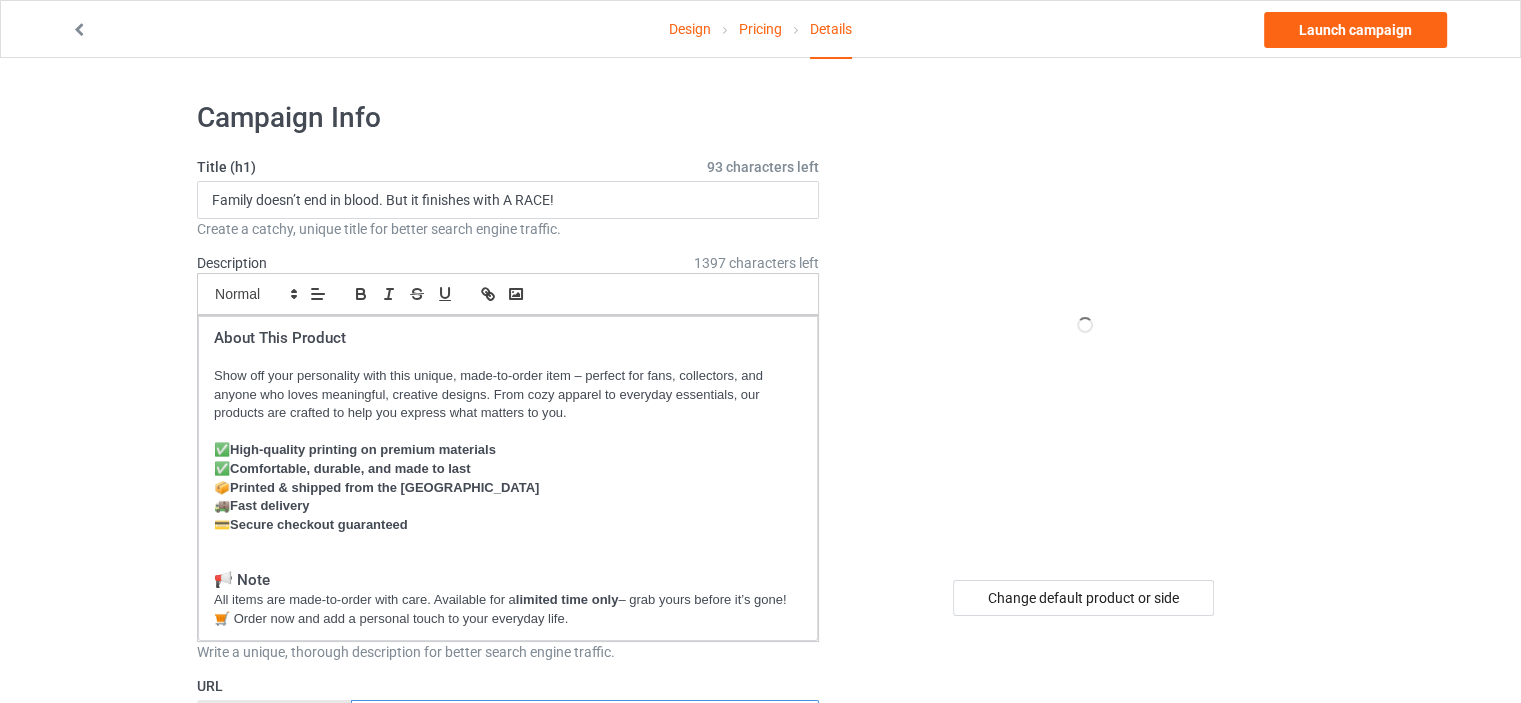 type on "sp-blo" 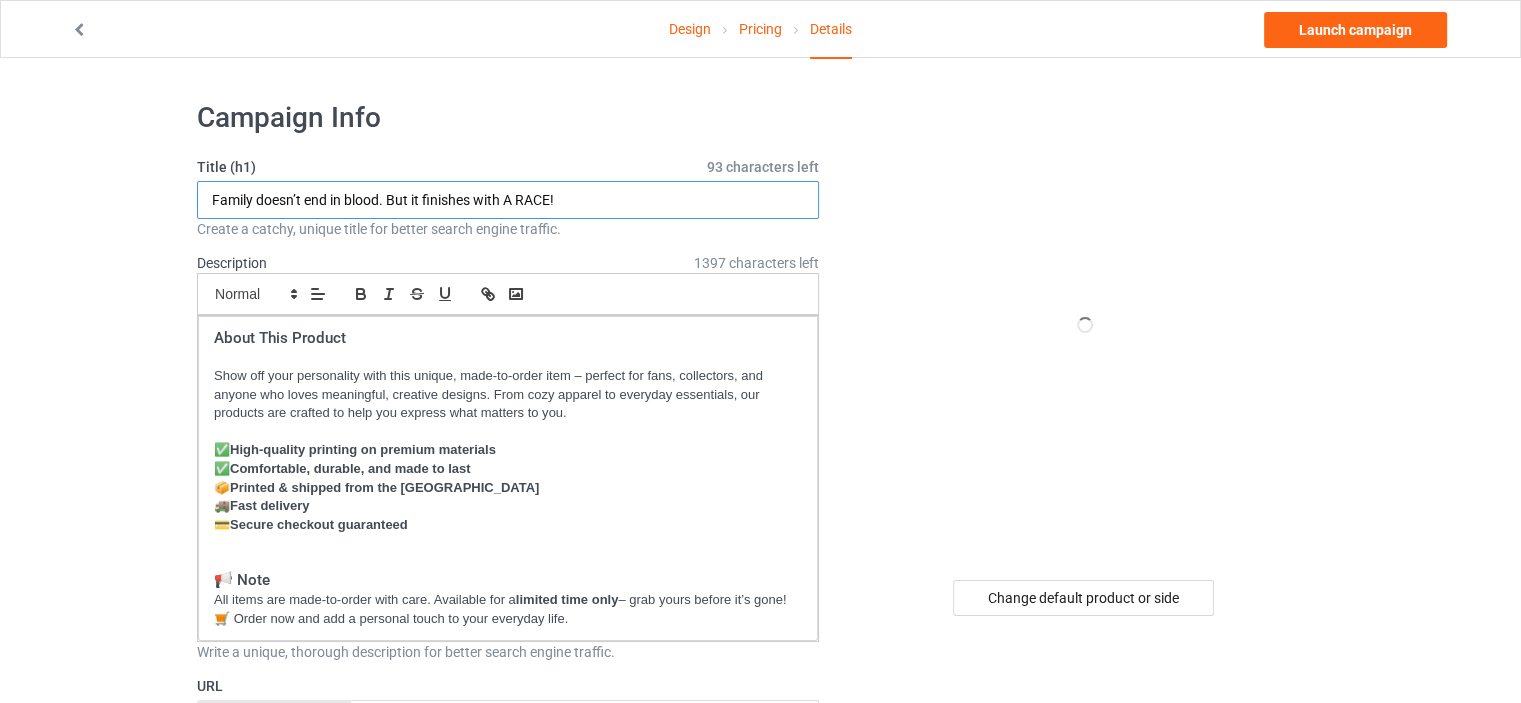 click on "Family doesn’t end in blood. But it finishes with A RACE!" at bounding box center [508, 200] 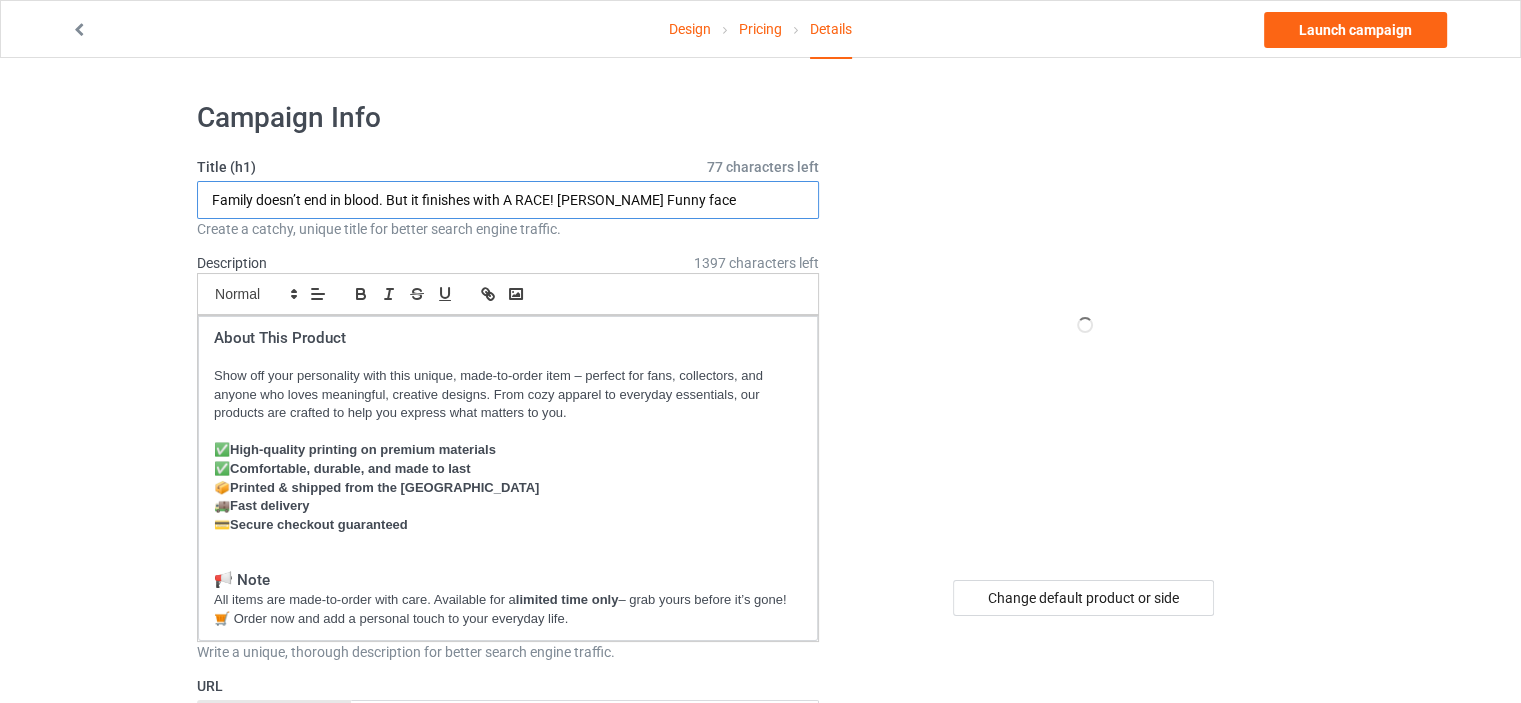drag, startPoint x: 672, startPoint y: 203, endPoint x: 636, endPoint y: 209, distance: 36.496574 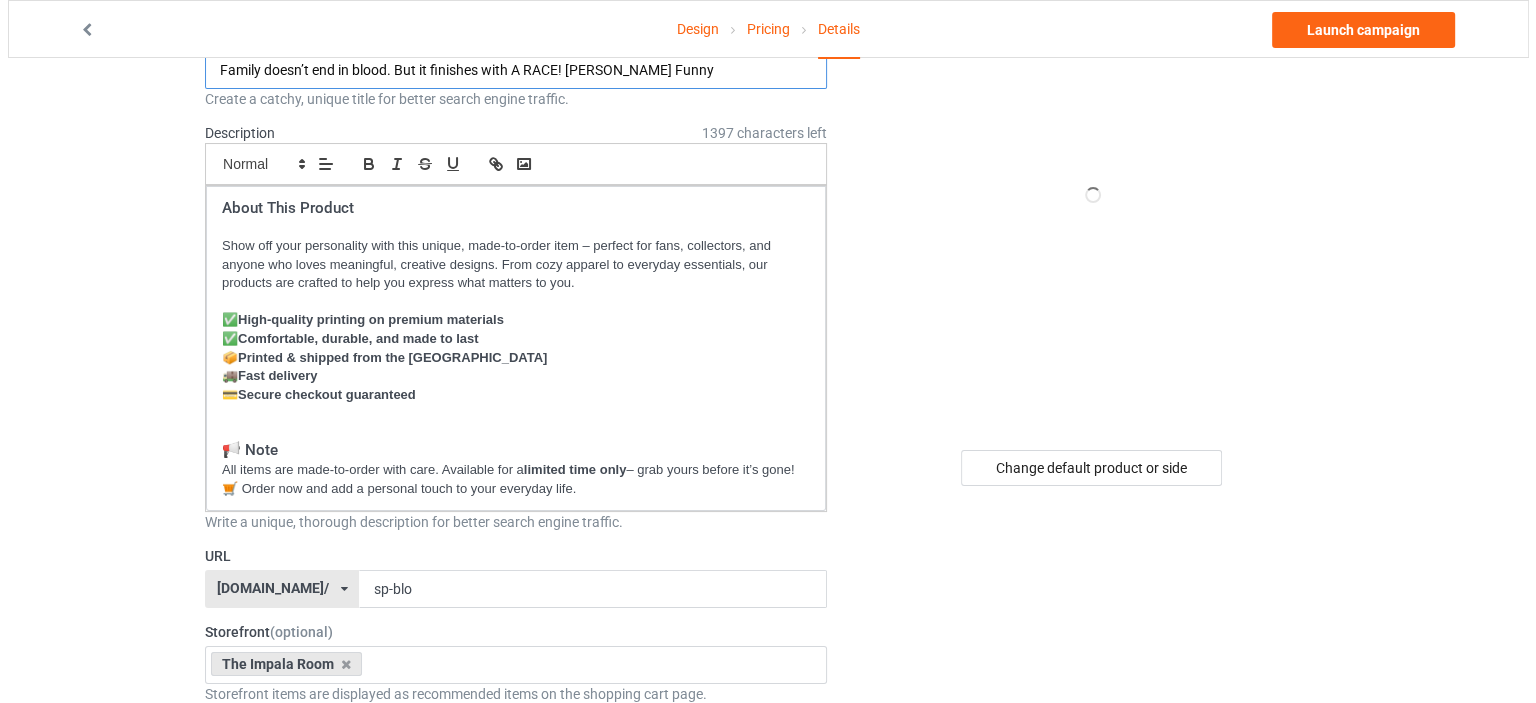 scroll, scrollTop: 0, scrollLeft: 0, axis: both 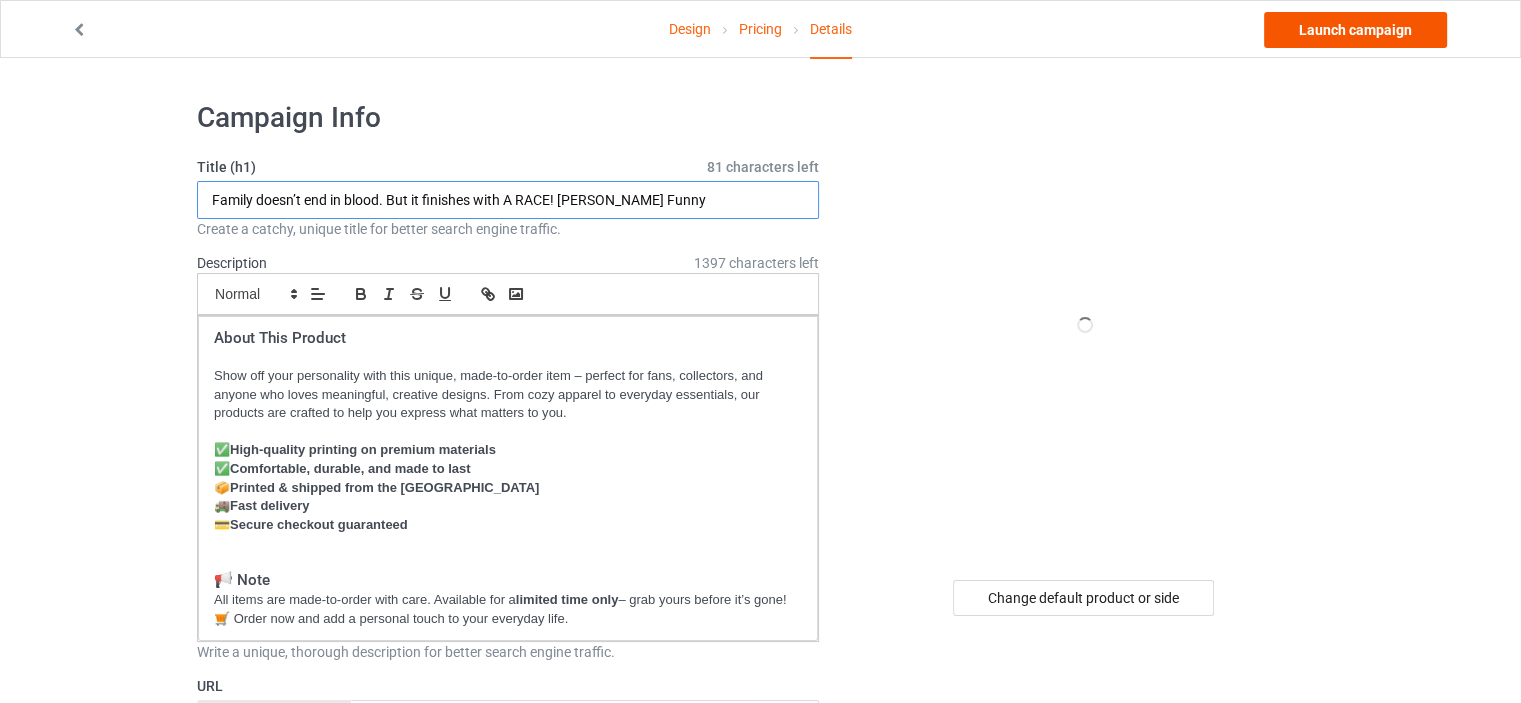 type on "Family doesn’t end in blood. But it finishes with A RACE! [PERSON_NAME] Funny" 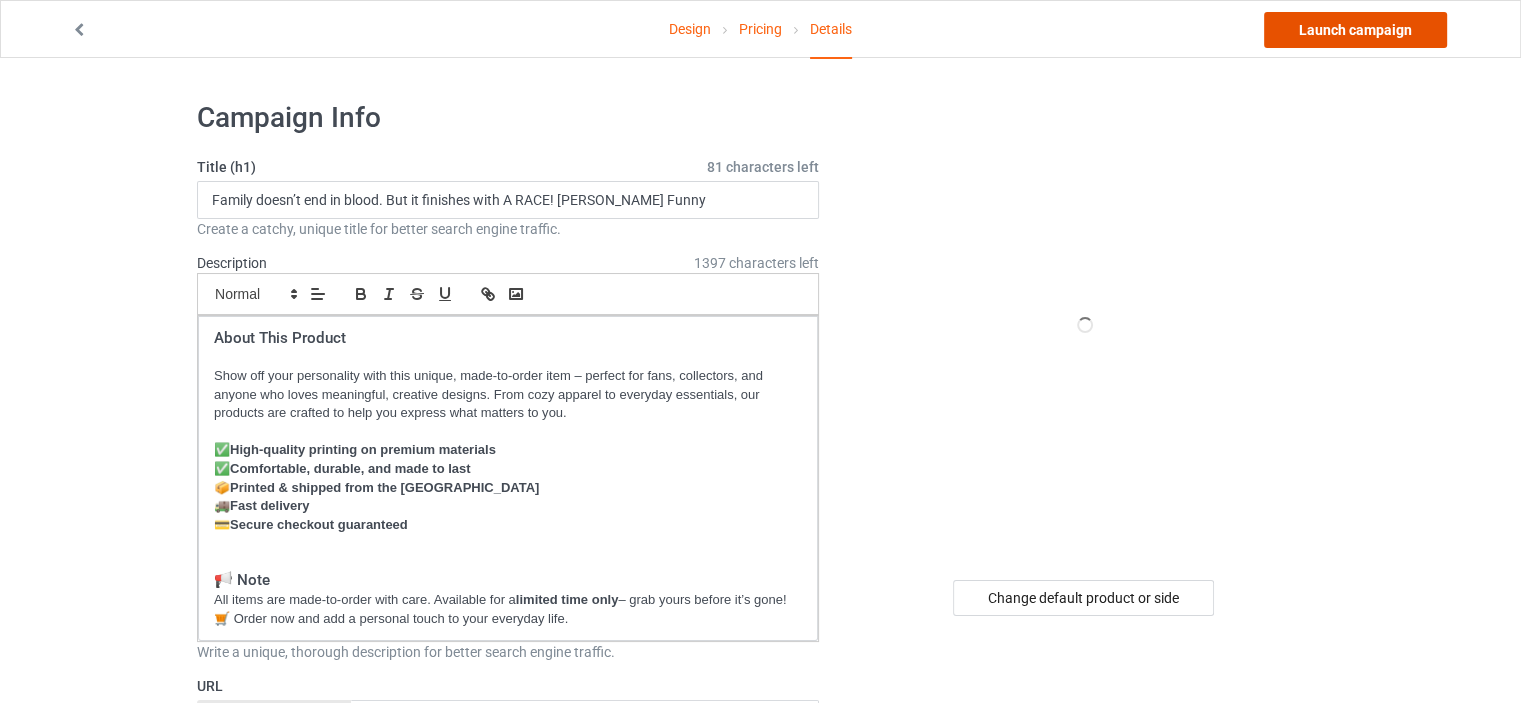 click on "Launch campaign" at bounding box center (1355, 30) 